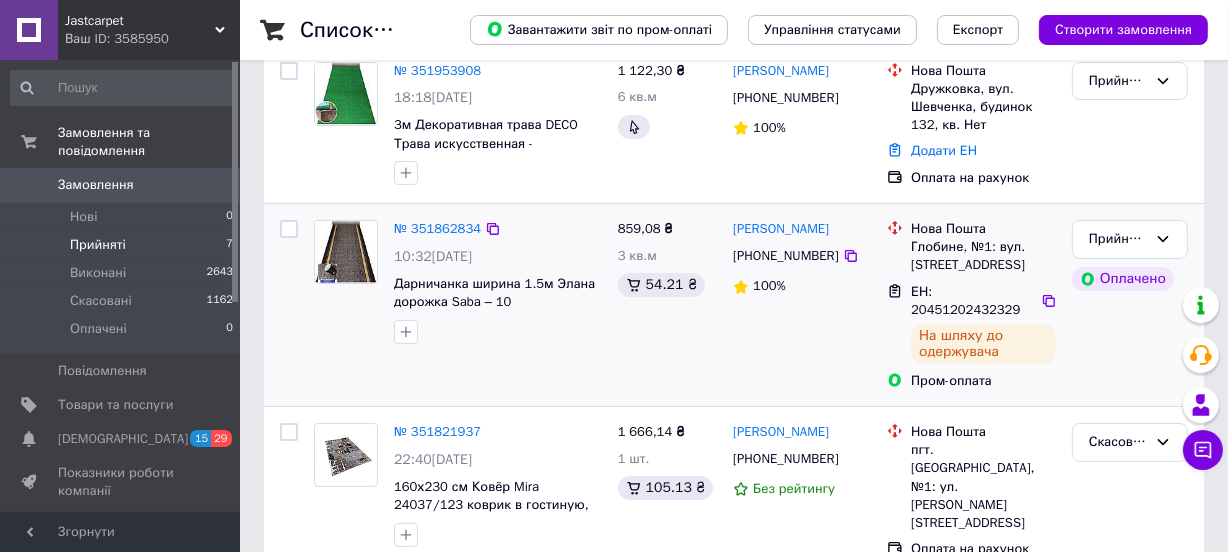 scroll, scrollTop: 0, scrollLeft: 0, axis: both 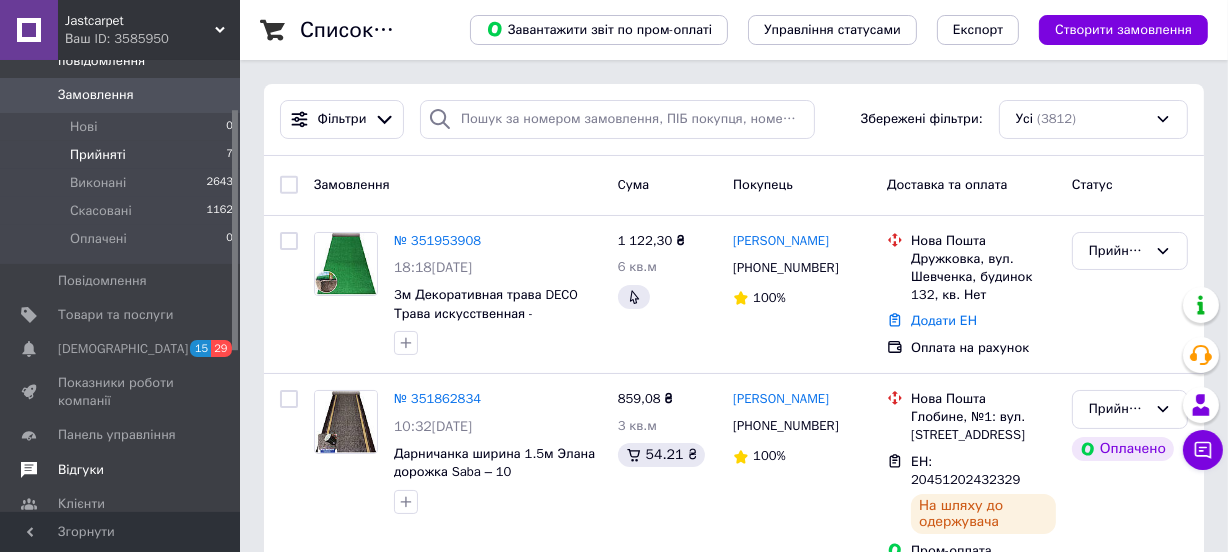 click on "Відгуки" at bounding box center [81, 470] 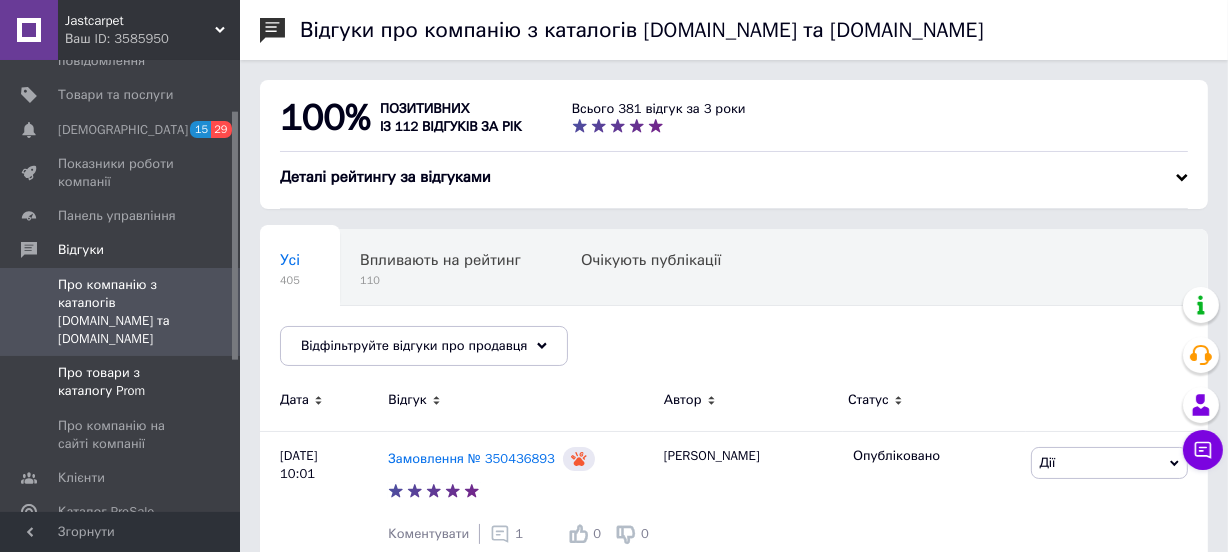 click on "Про товари з каталогу Prom" at bounding box center (121, 382) 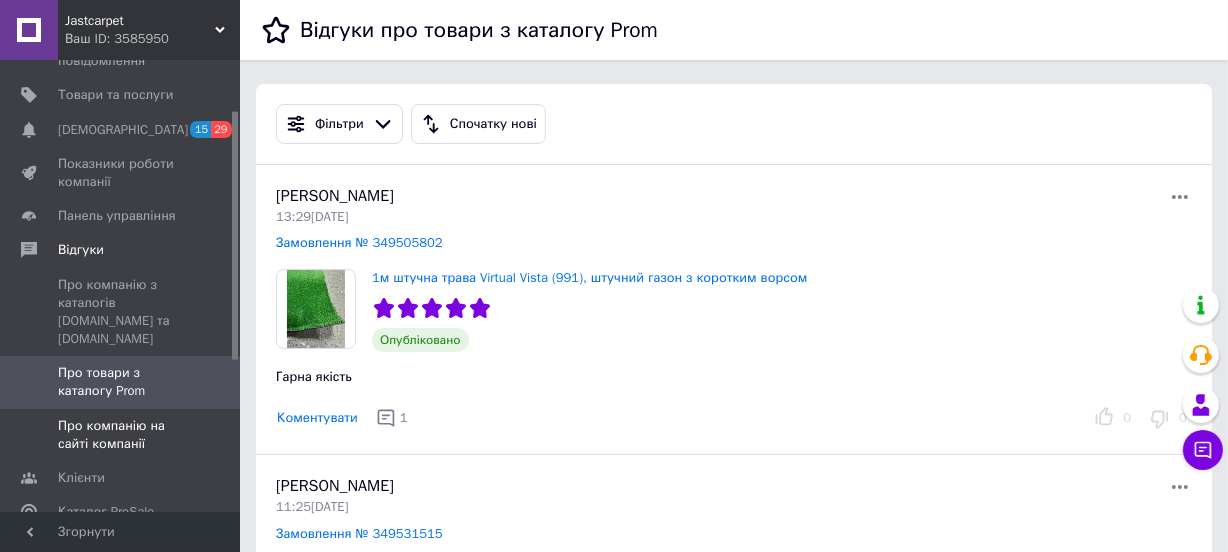 click on "Про компанію на сайті компанії" at bounding box center (121, 435) 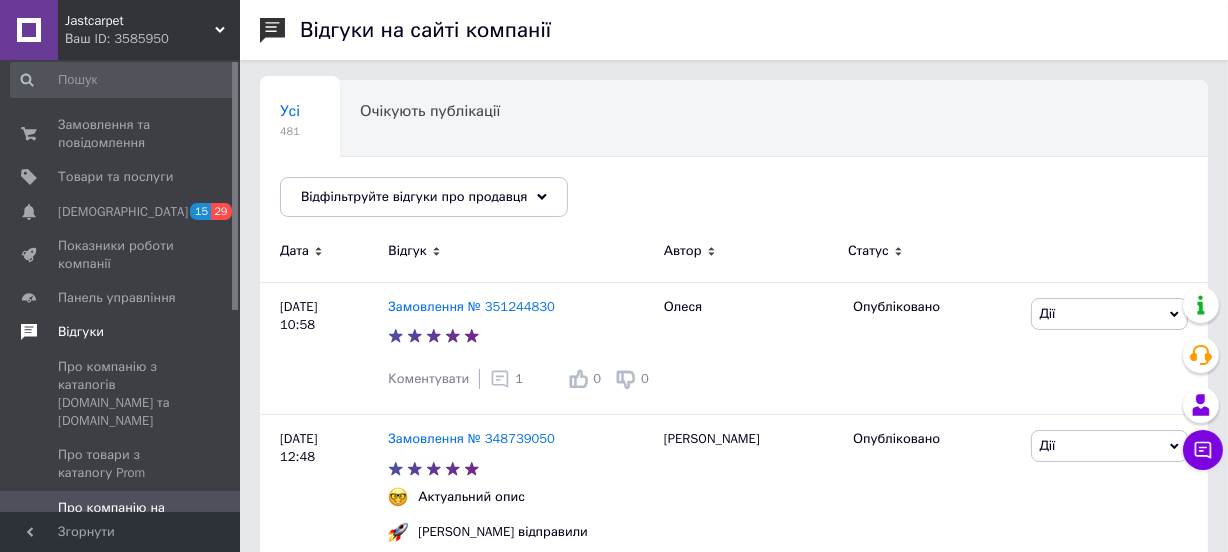 scroll, scrollTop: 0, scrollLeft: 0, axis: both 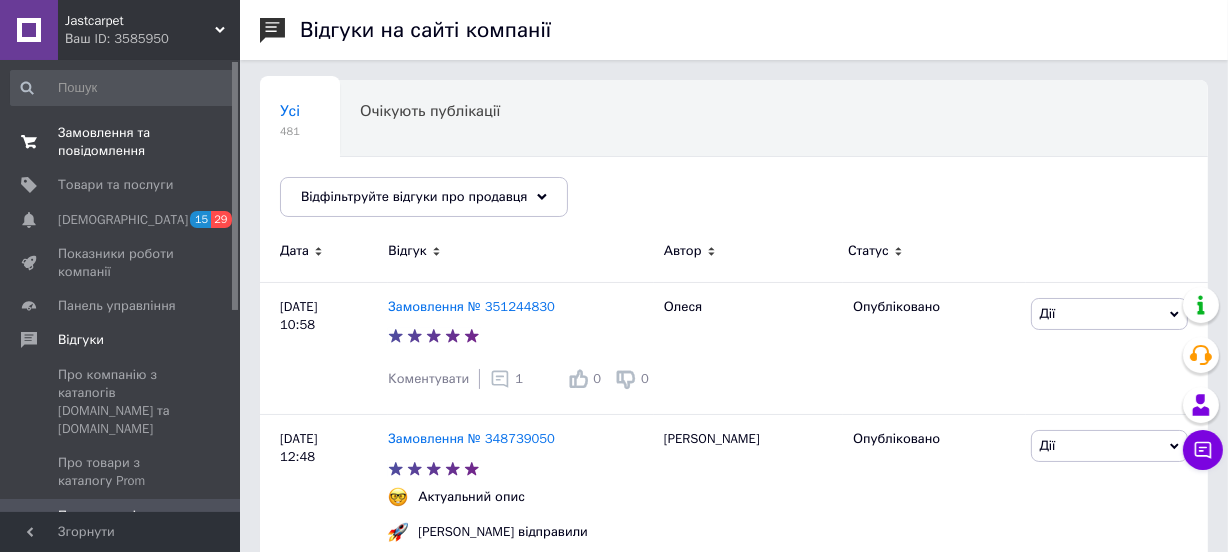 click on "Замовлення та повідомлення" at bounding box center [121, 142] 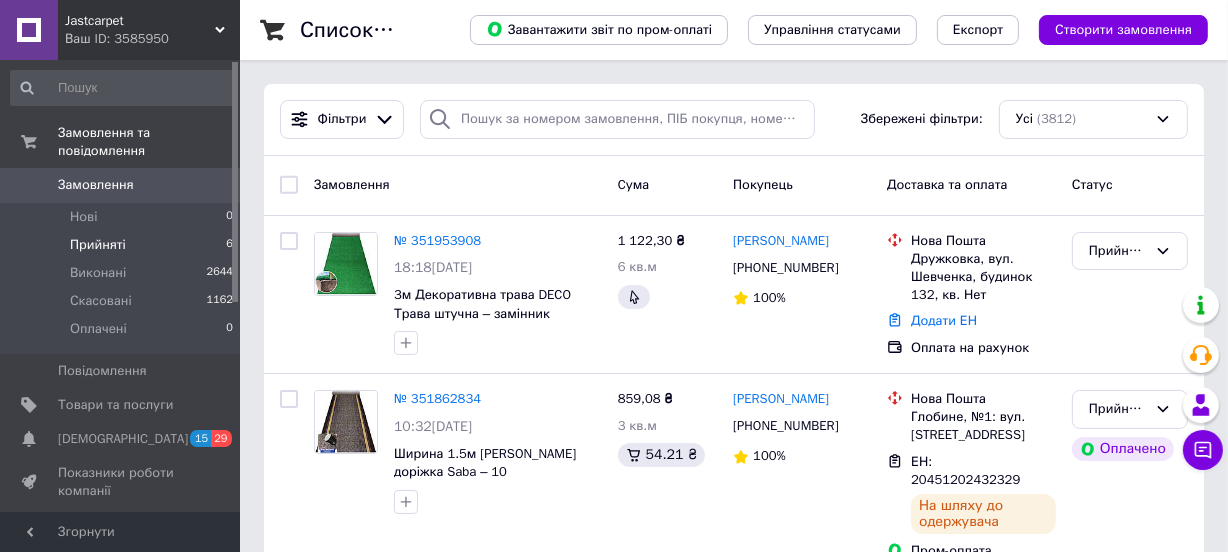 click on "Прийняті" at bounding box center [98, 245] 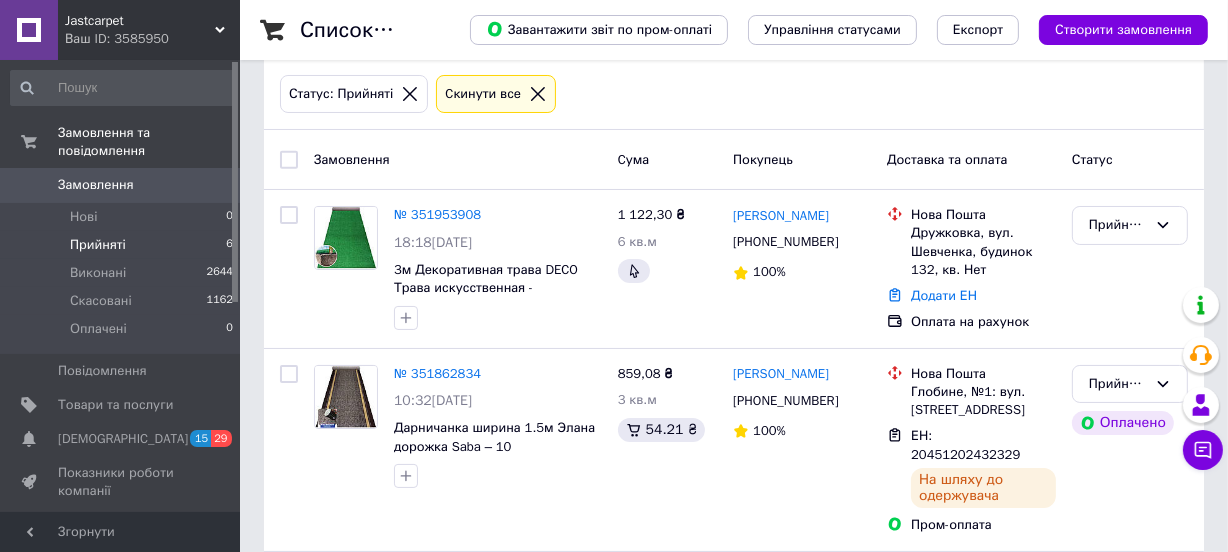 scroll, scrollTop: 0, scrollLeft: 0, axis: both 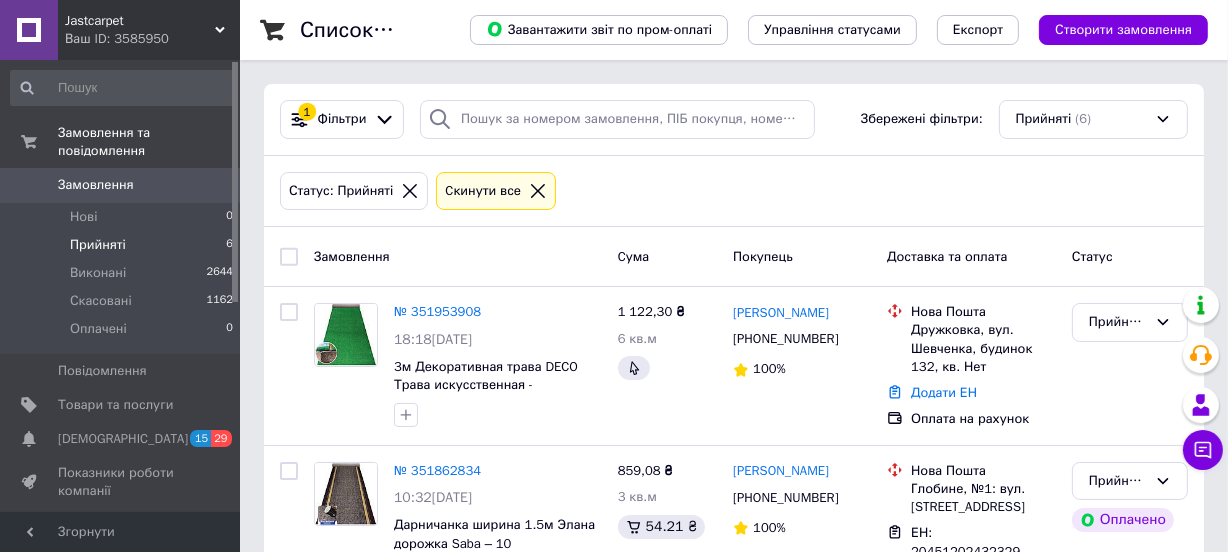 click 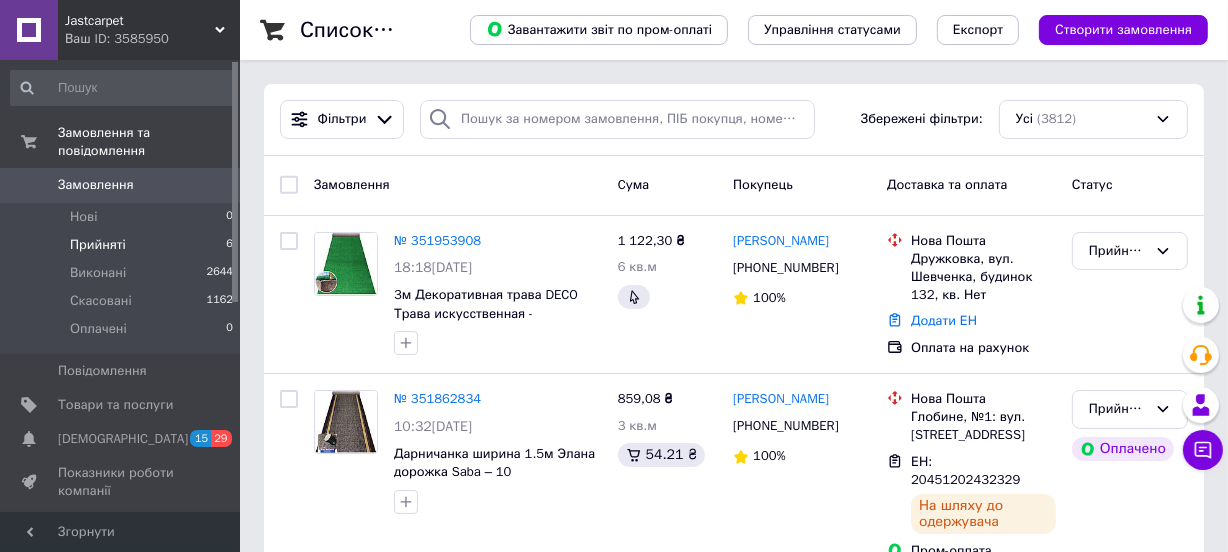 click on "Прийняті" at bounding box center [98, 245] 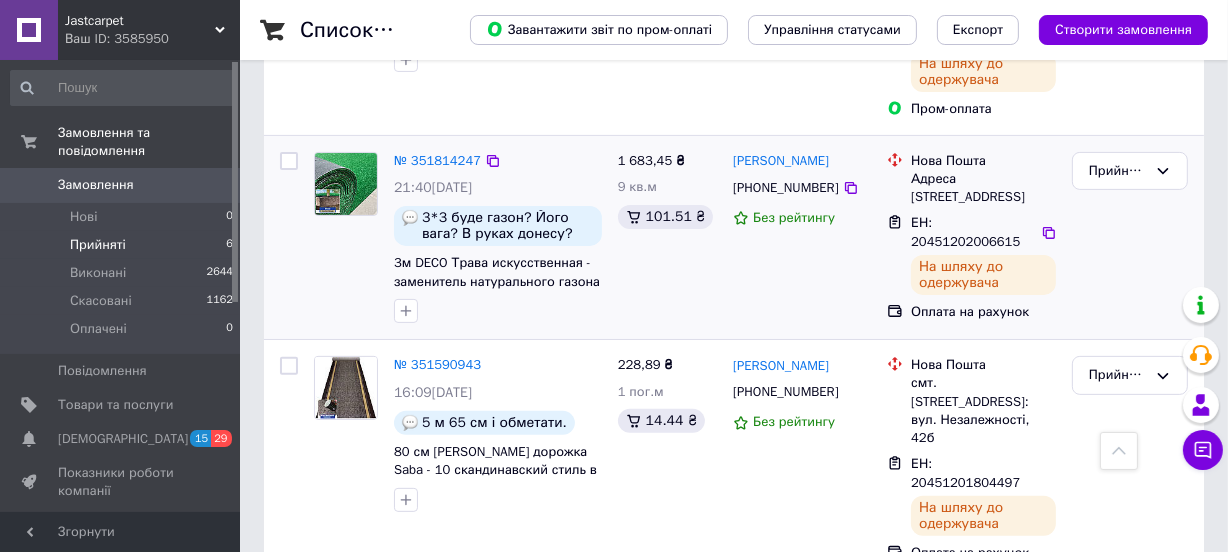 scroll, scrollTop: 545, scrollLeft: 0, axis: vertical 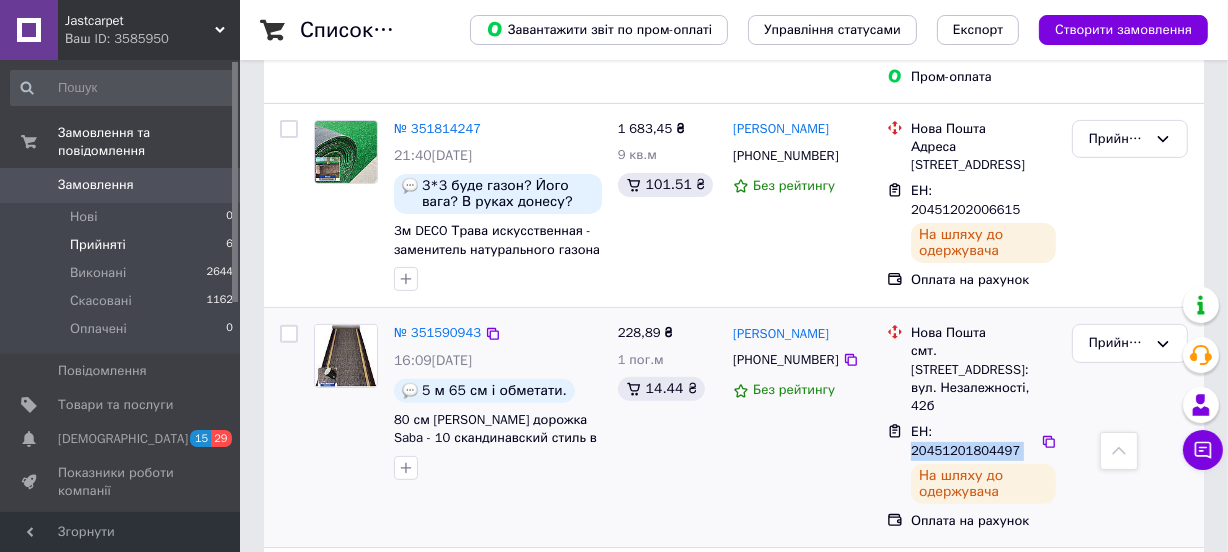 drag, startPoint x: 931, startPoint y: 375, endPoint x: 982, endPoint y: 371, distance: 51.156624 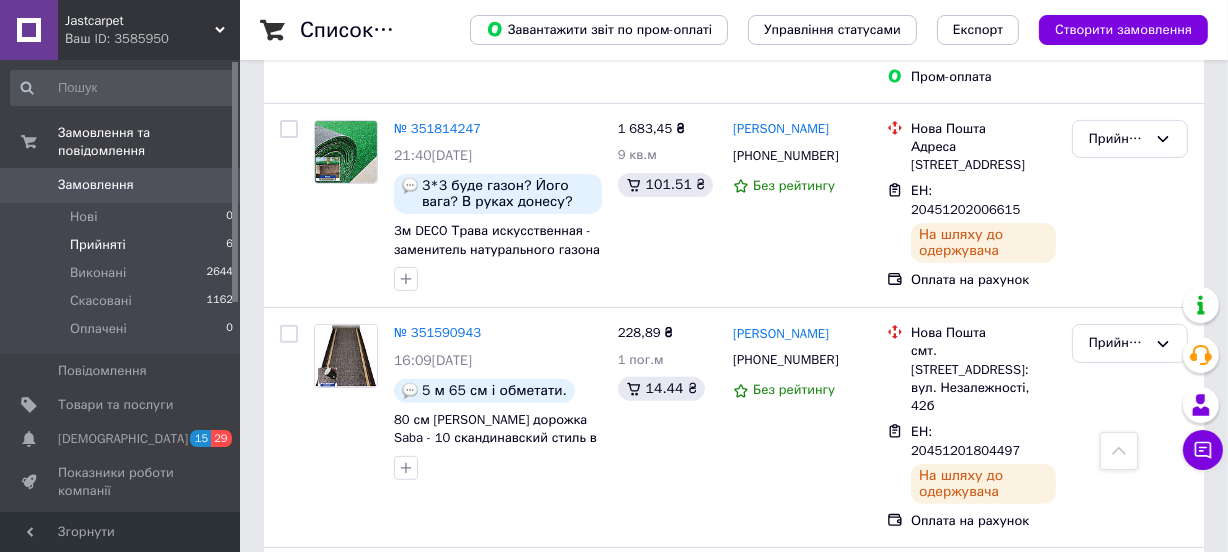 click on "Прийняті" at bounding box center [98, 245] 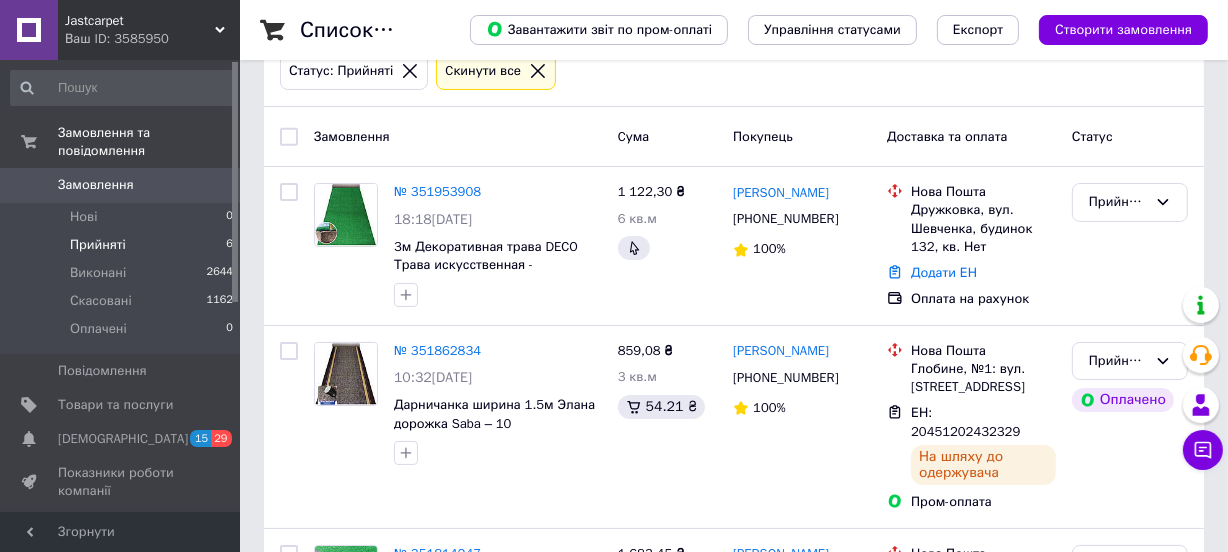 scroll, scrollTop: 0, scrollLeft: 0, axis: both 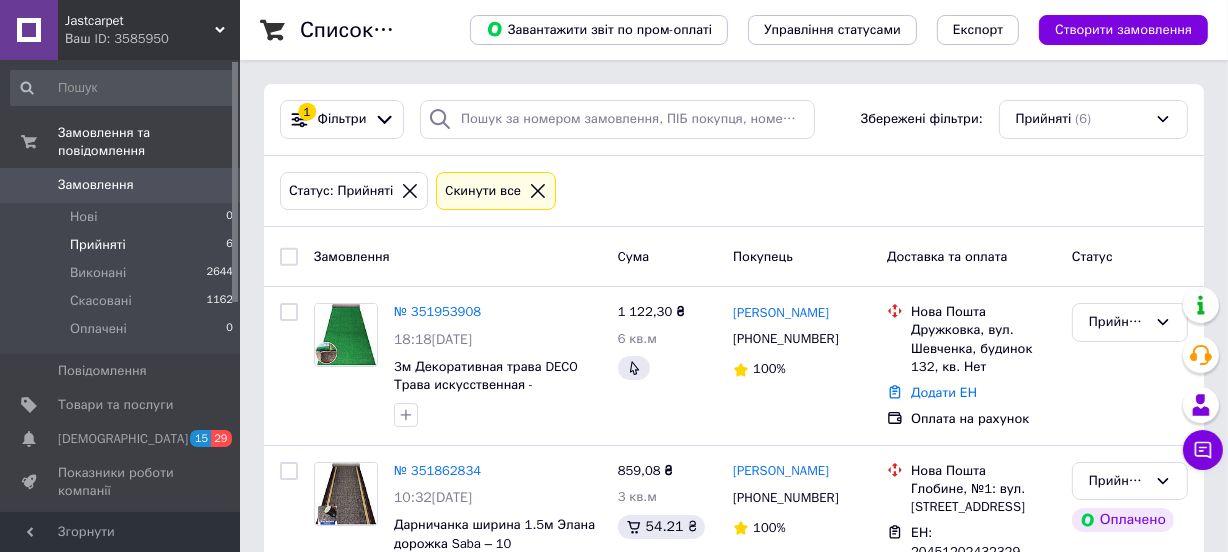 click 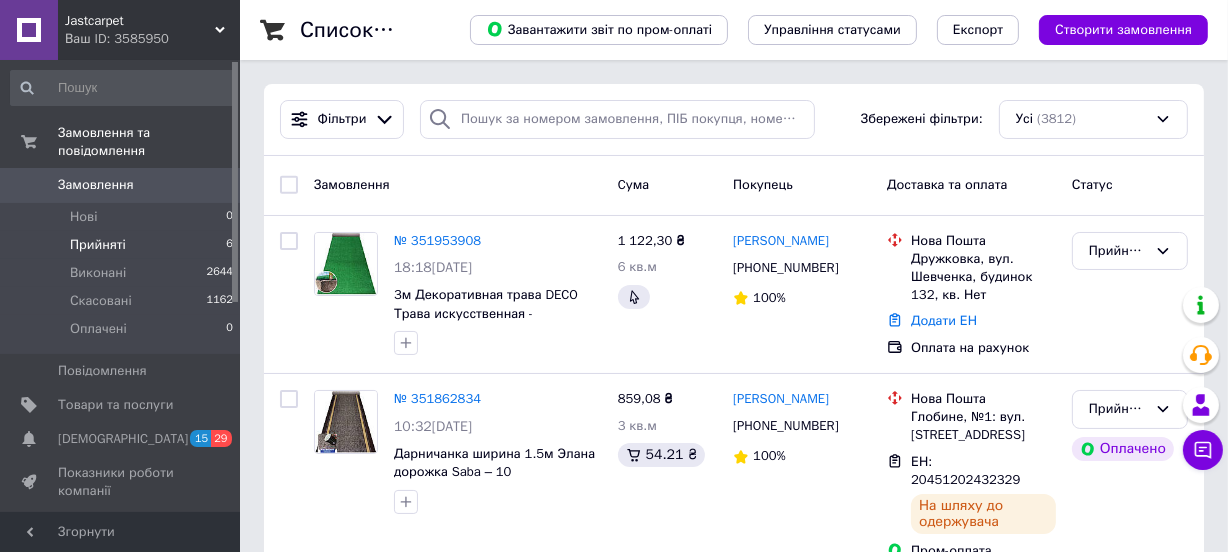 click on "Прийняті" at bounding box center (98, 245) 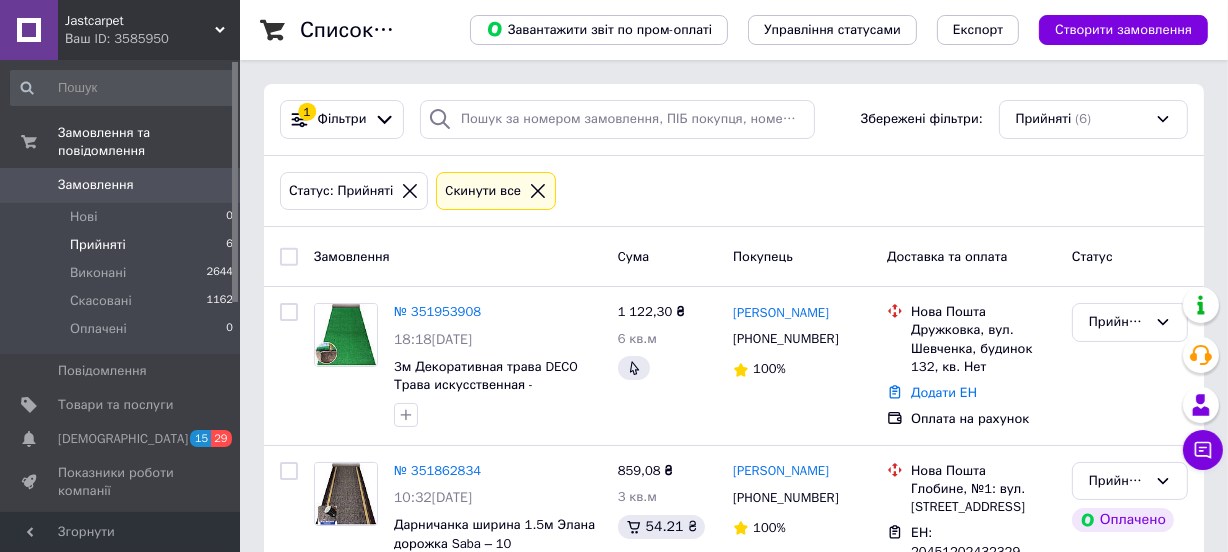 click 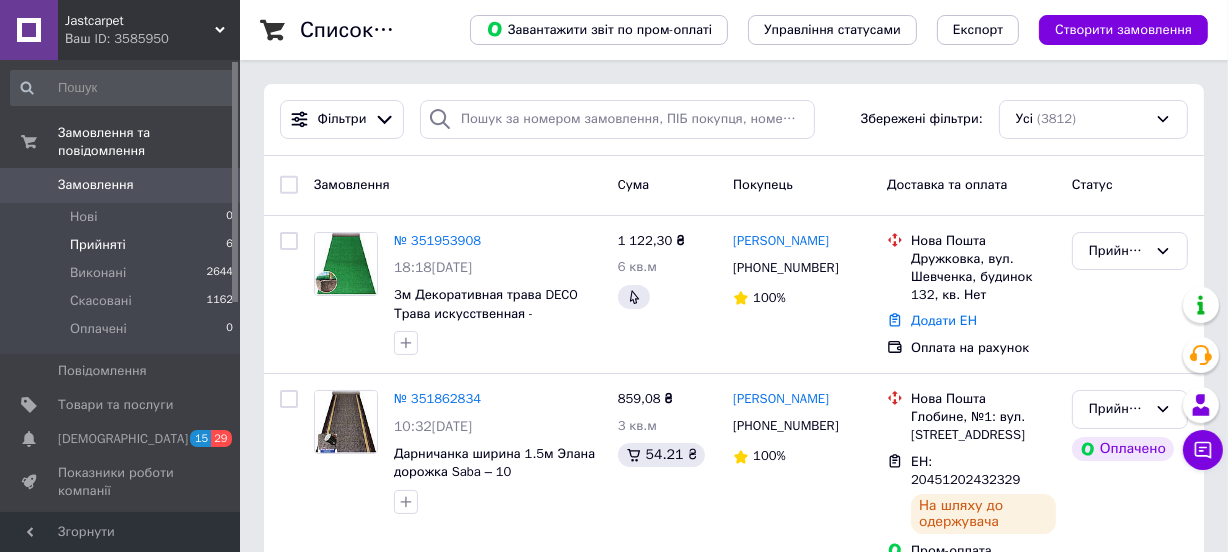click on "Прийняті" at bounding box center (98, 245) 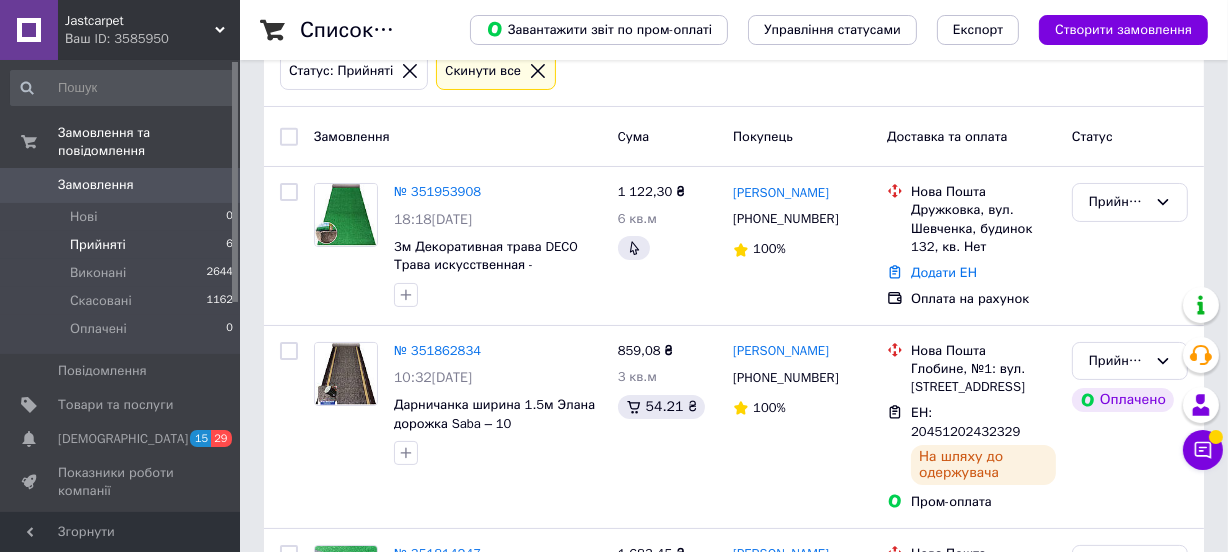 scroll, scrollTop: 0, scrollLeft: 0, axis: both 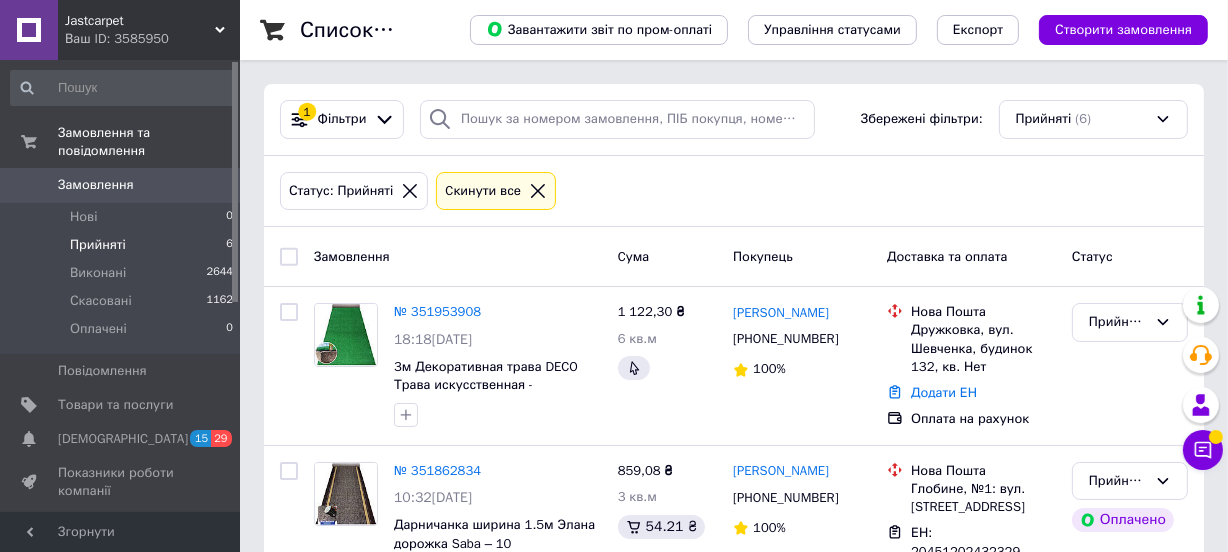 click 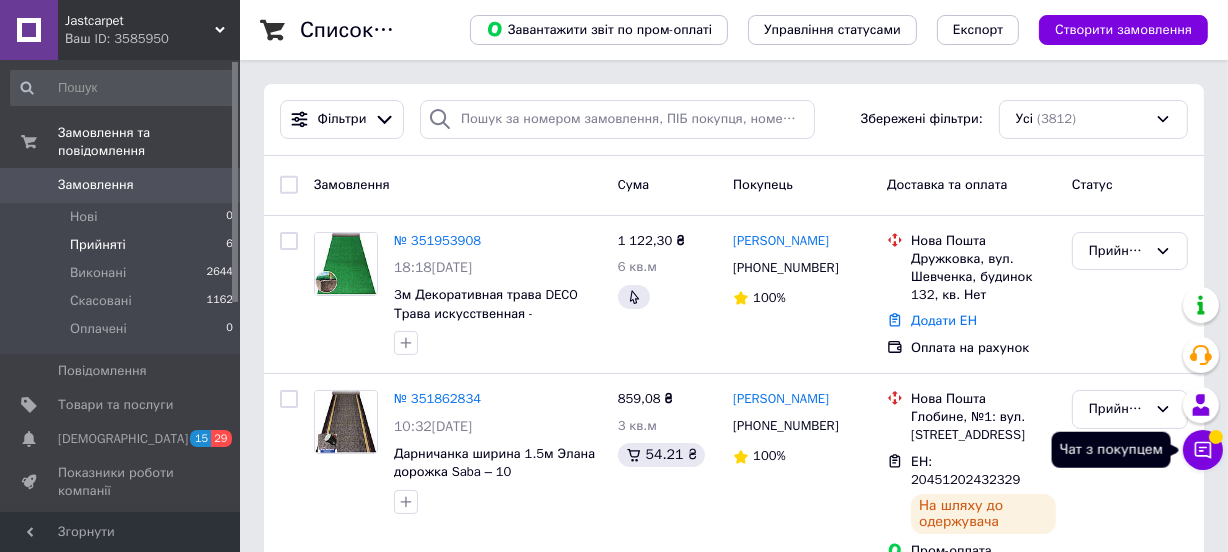 click 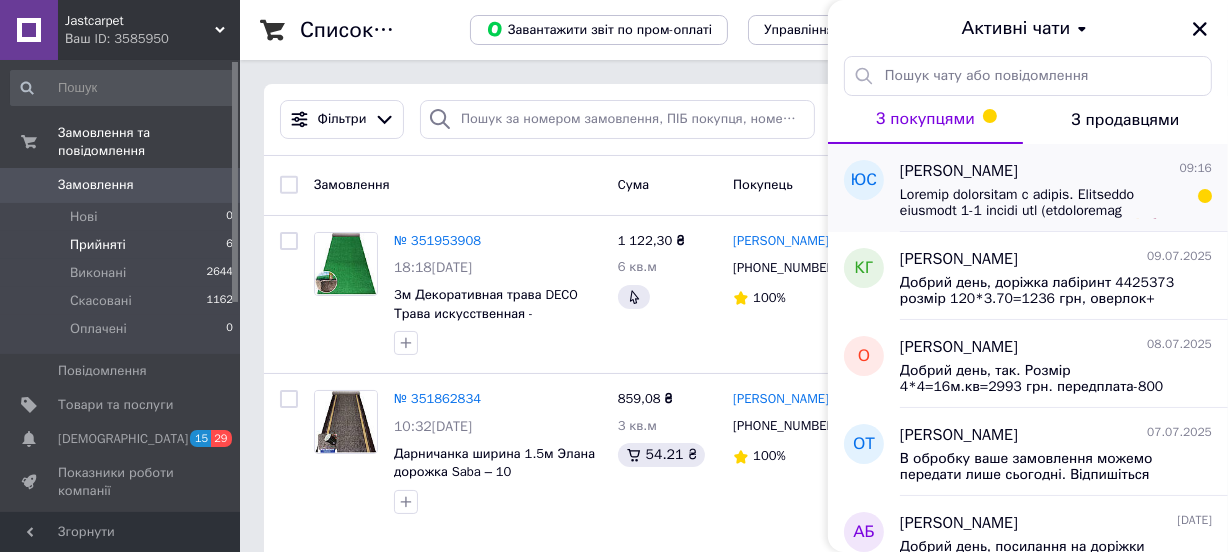click at bounding box center [1042, 203] 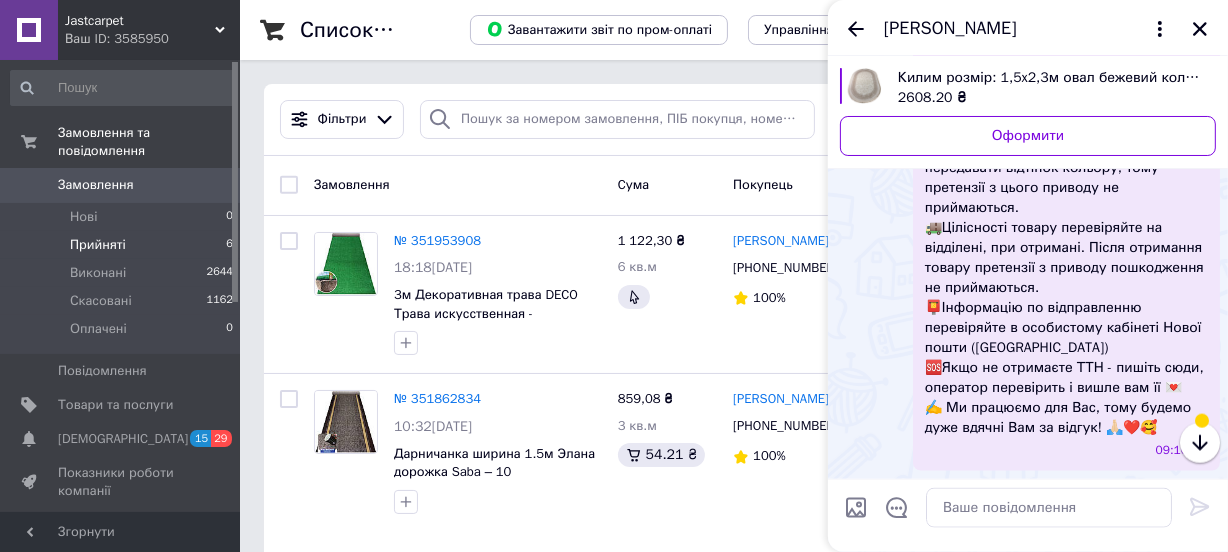 scroll, scrollTop: 2367, scrollLeft: 0, axis: vertical 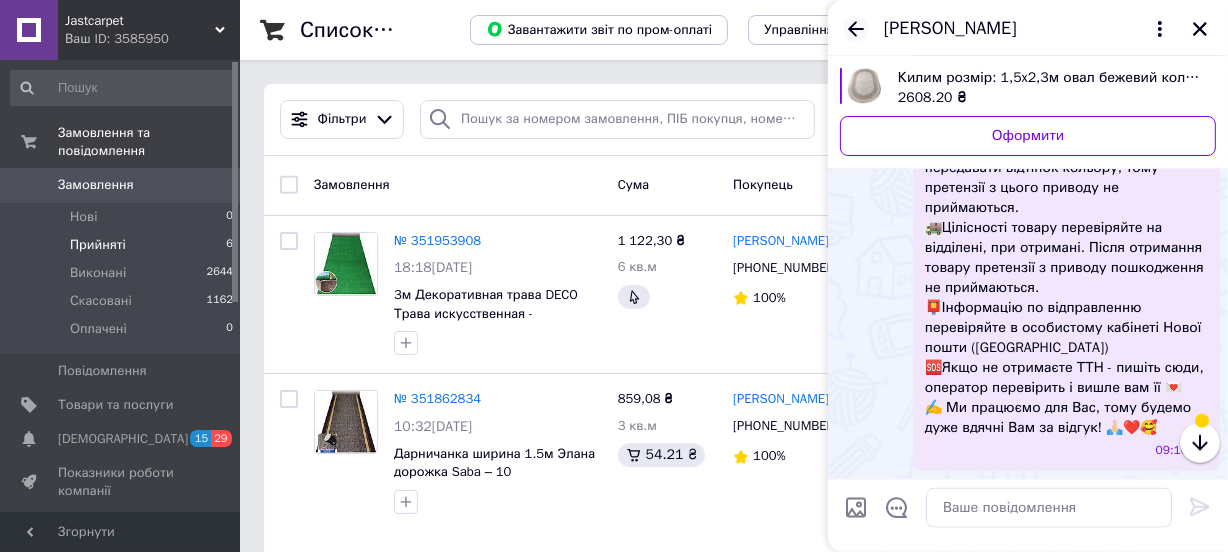 click 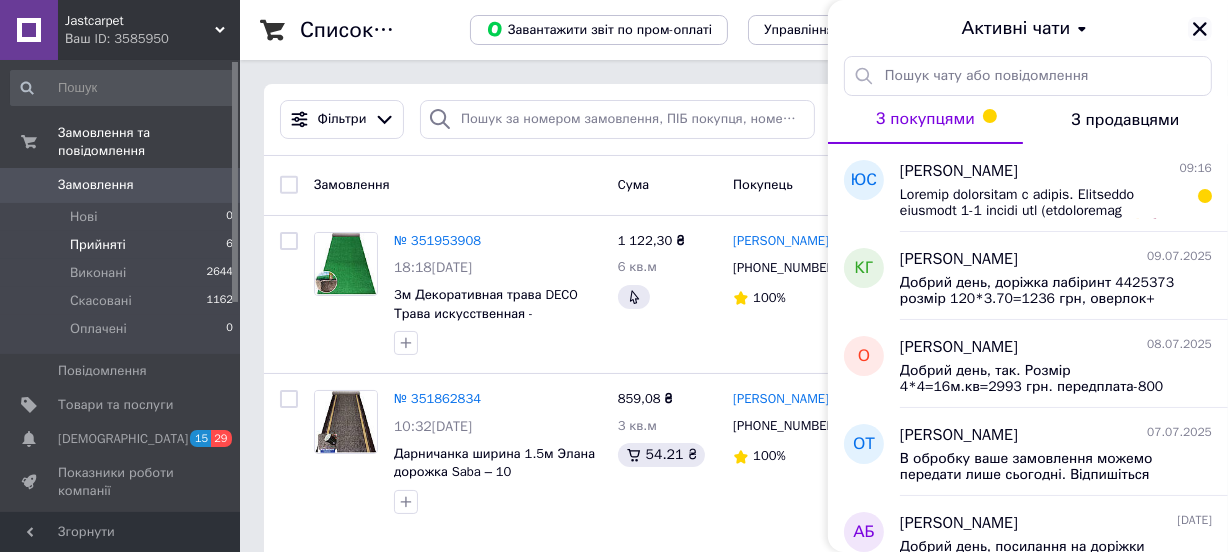 click 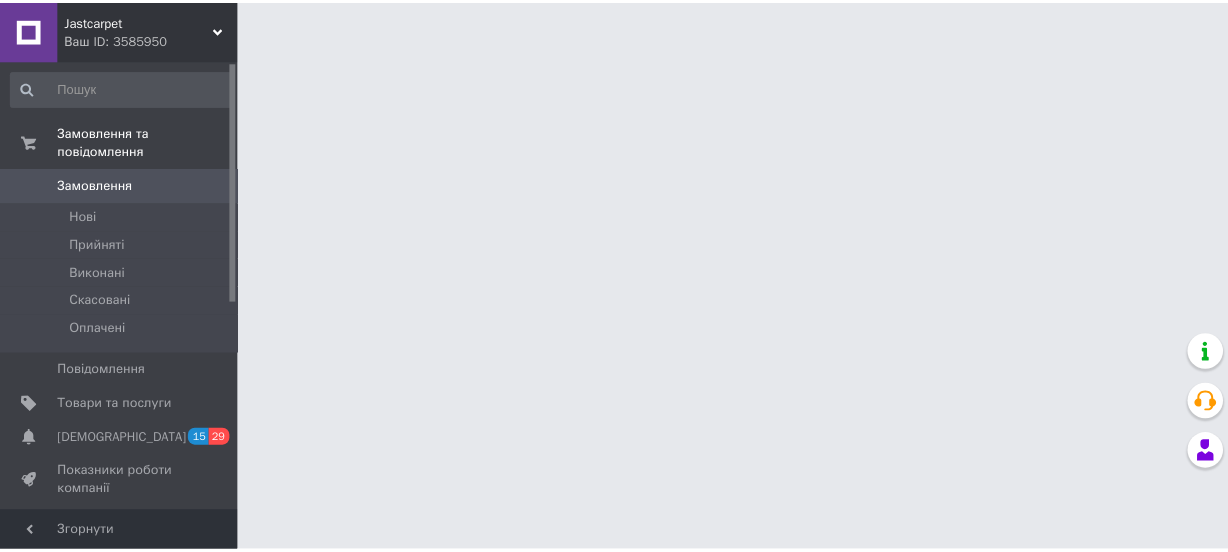 scroll, scrollTop: 0, scrollLeft: 0, axis: both 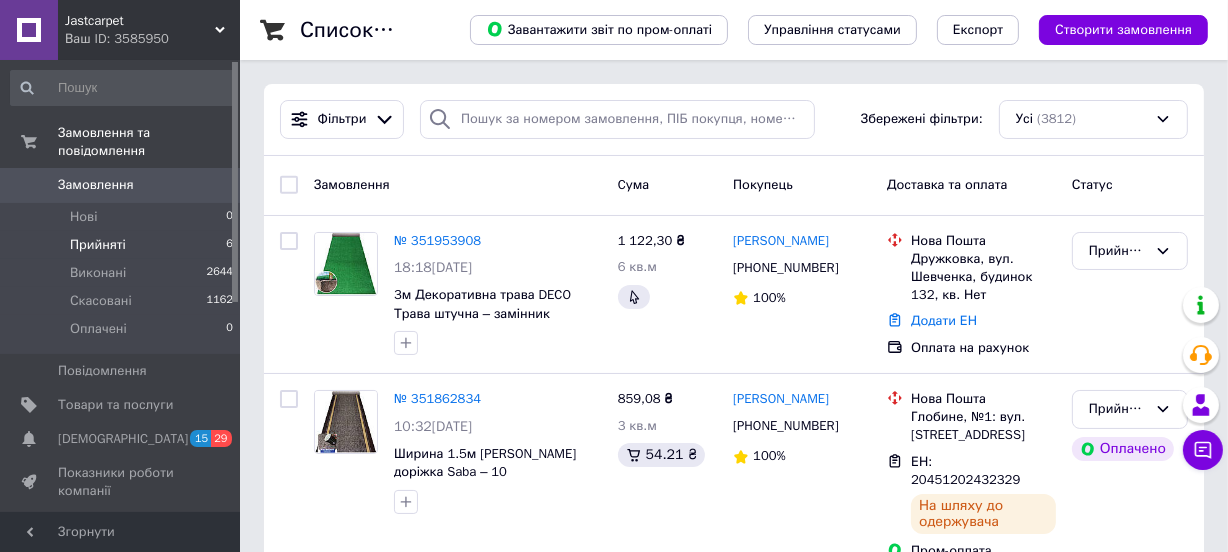 click on "Прийняті" at bounding box center [98, 245] 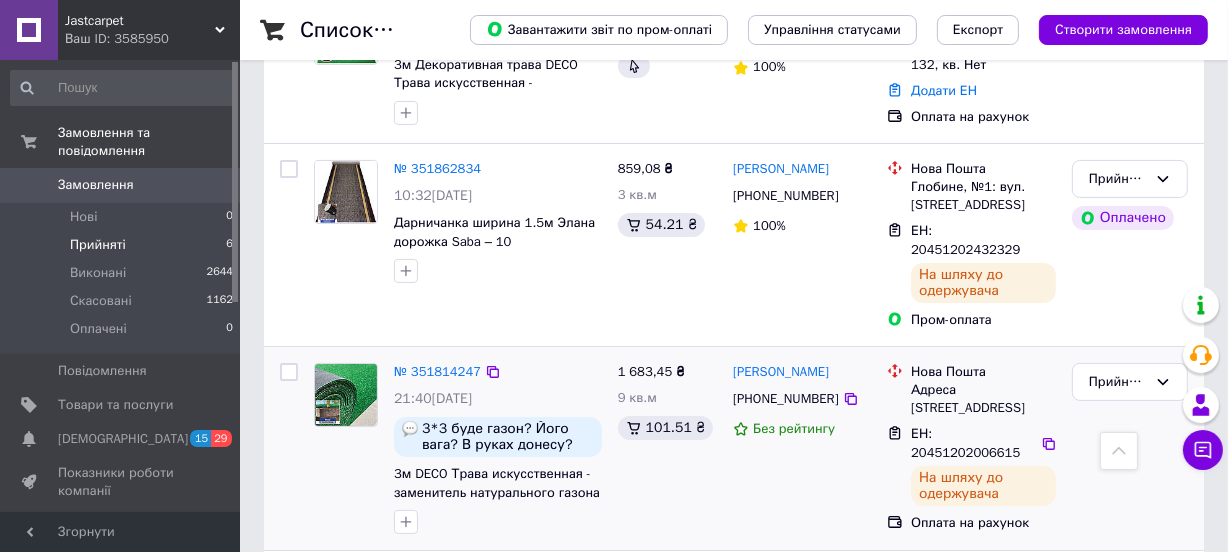 scroll, scrollTop: 0, scrollLeft: 0, axis: both 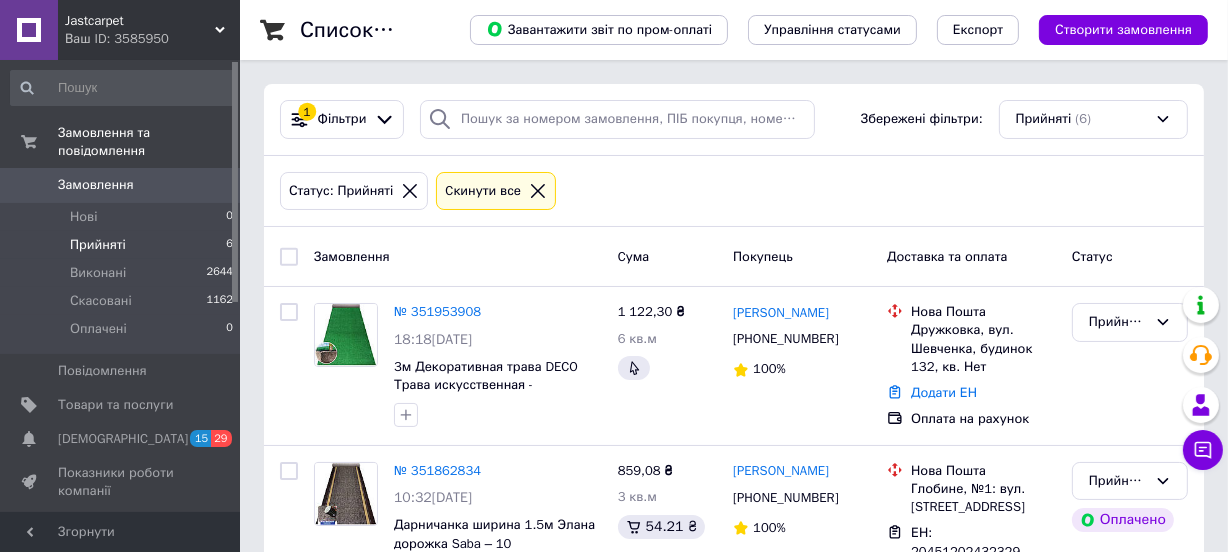 click 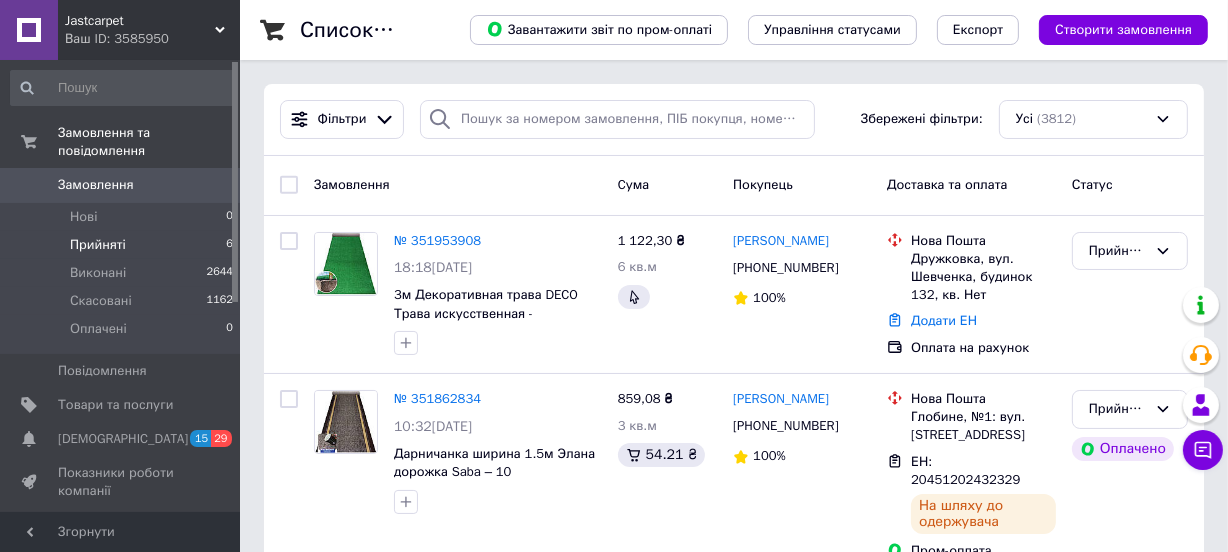 click on "Прийняті" at bounding box center (98, 245) 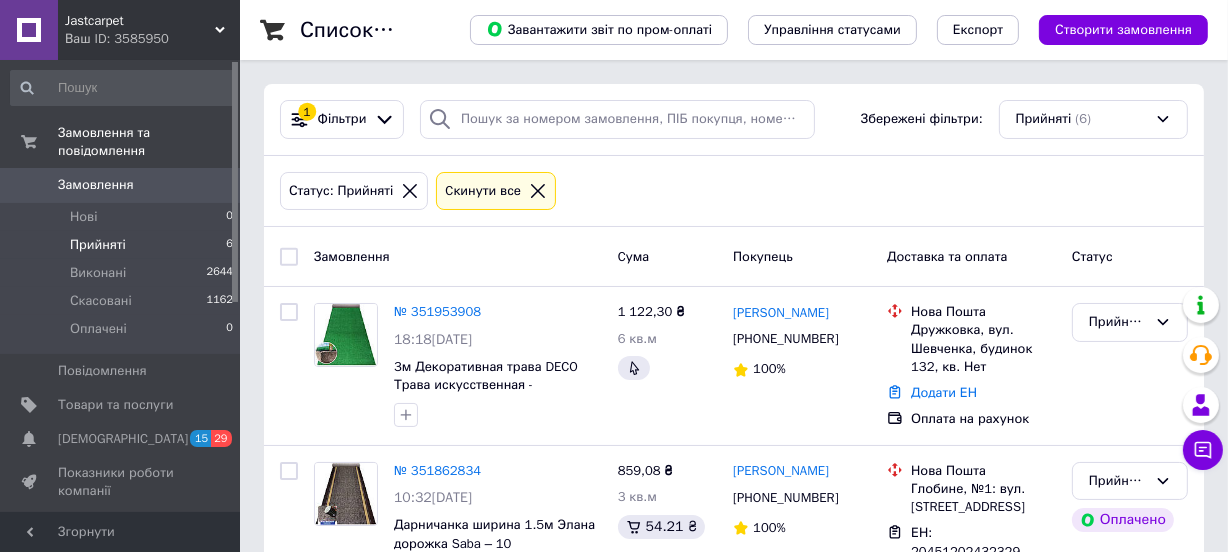 click 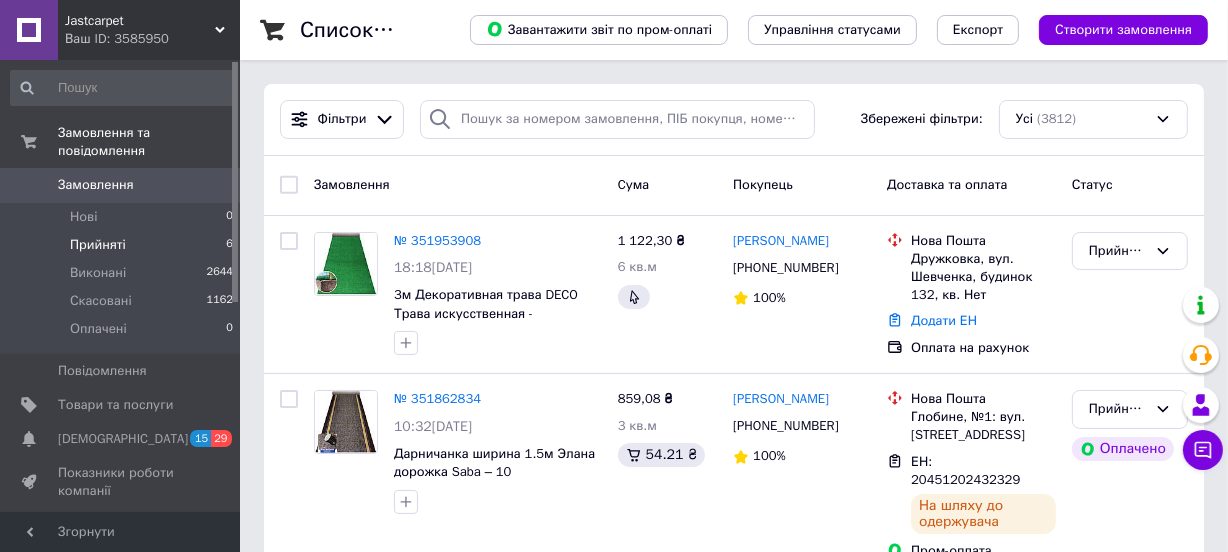 click on "Прийняті" at bounding box center [98, 245] 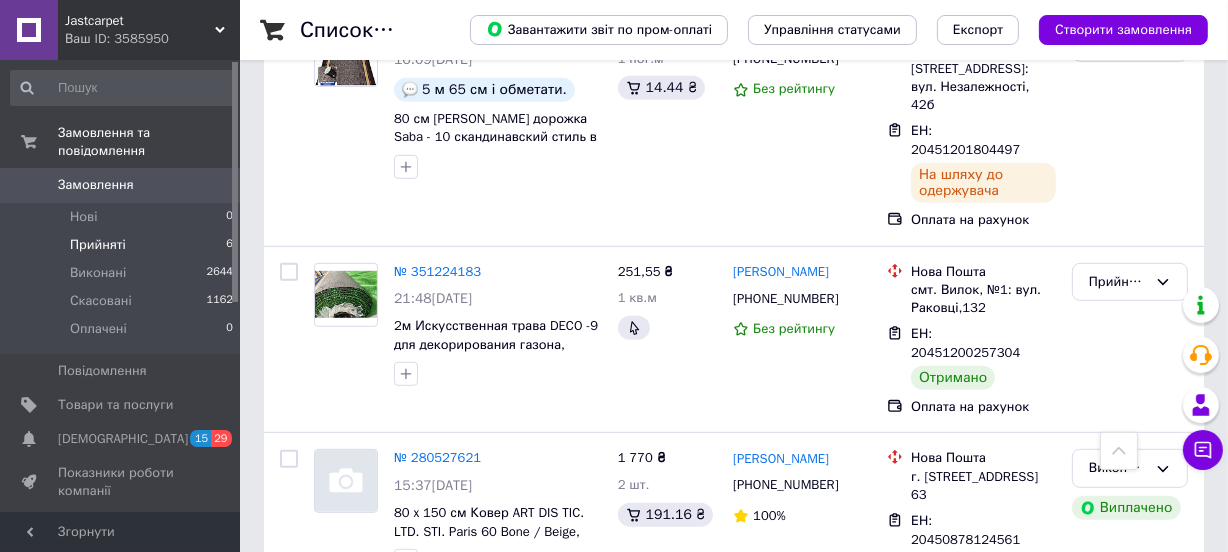 scroll, scrollTop: 848, scrollLeft: 0, axis: vertical 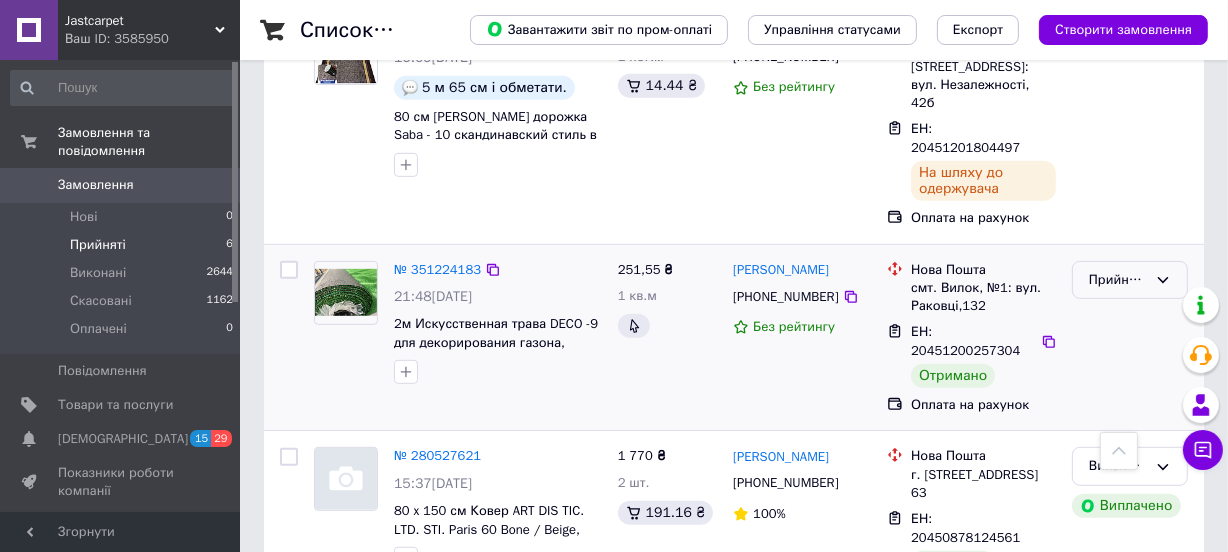 click on "Прийнято" at bounding box center (1130, 280) 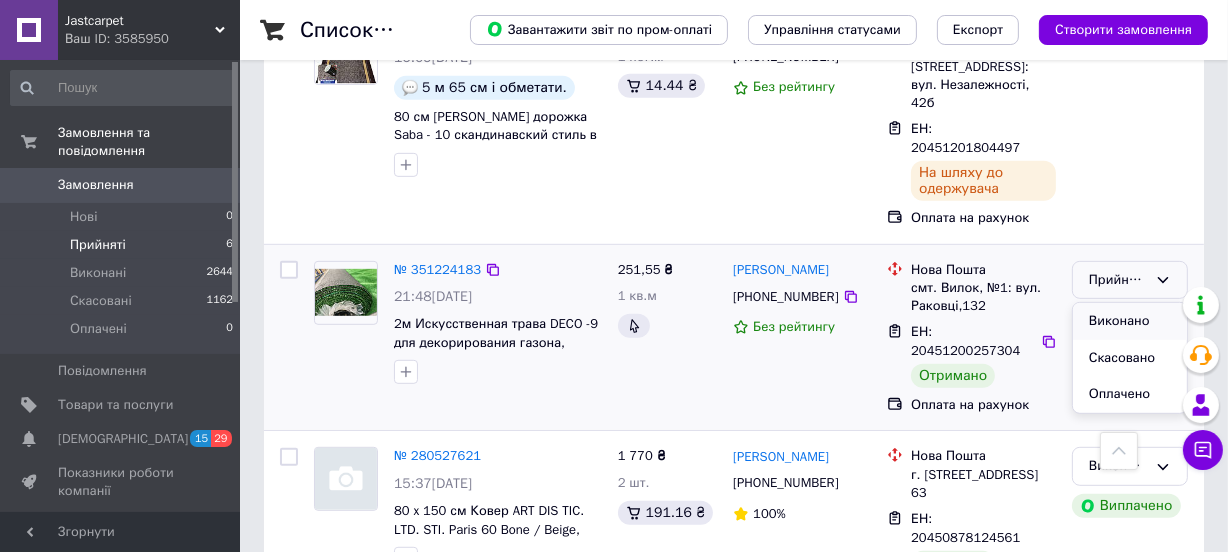 click on "Виконано" at bounding box center [1130, 321] 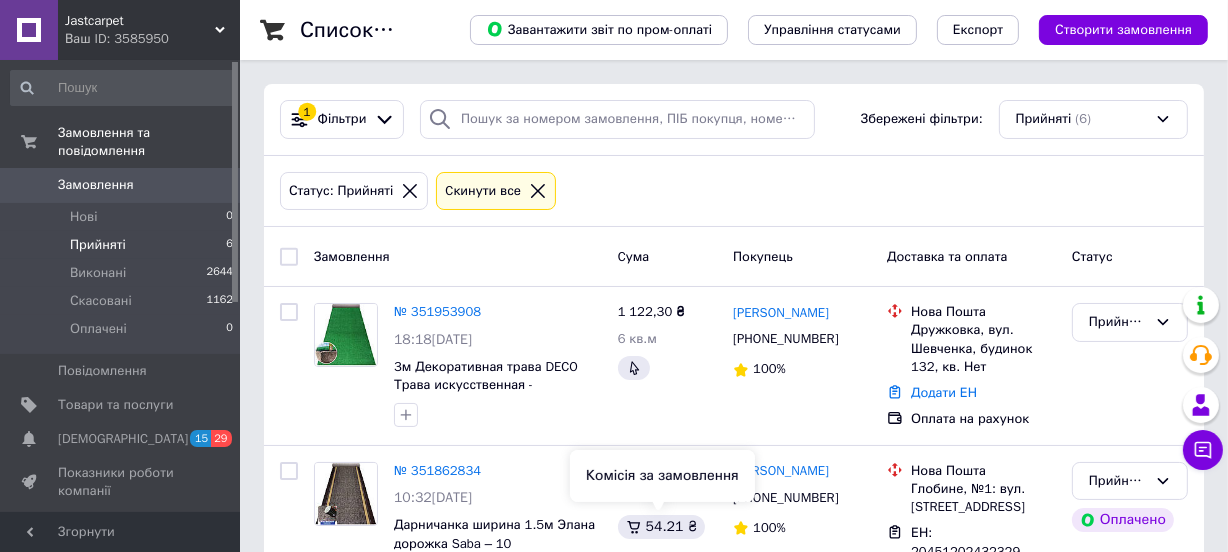 scroll, scrollTop: 0, scrollLeft: 0, axis: both 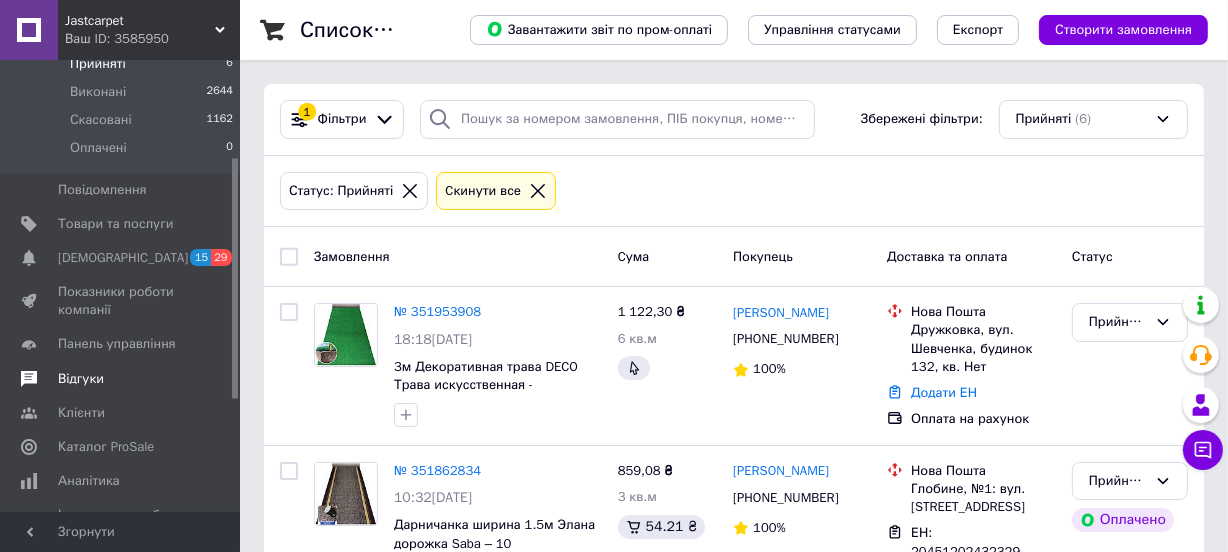 click on "Відгуки" at bounding box center (81, 379) 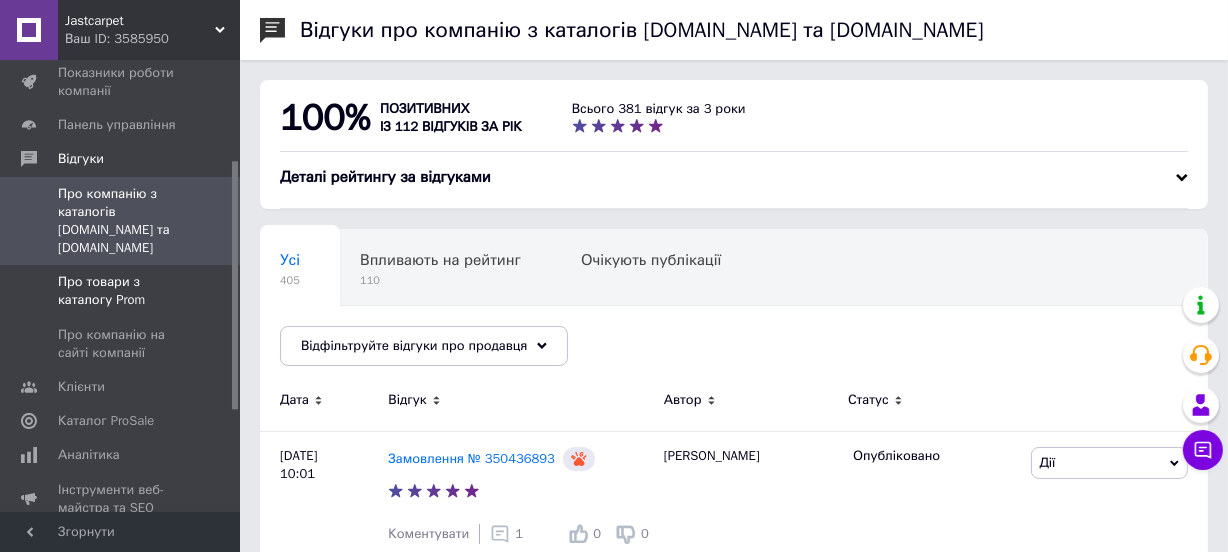 click on "Про товари з каталогу Prom" at bounding box center [121, 291] 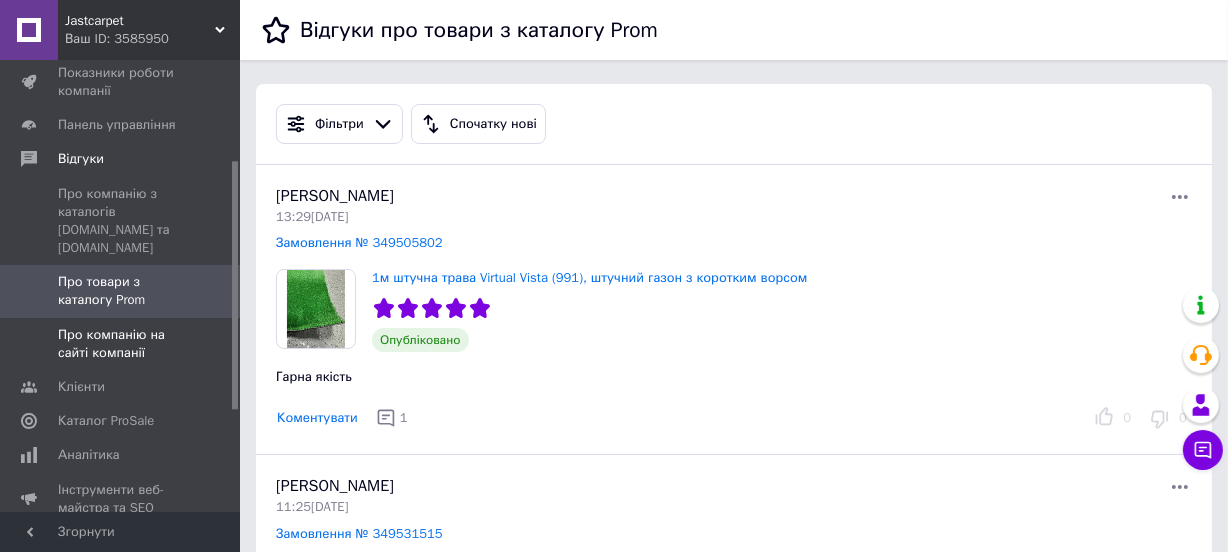 click on "Про компанію на сайті компанії" at bounding box center (121, 344) 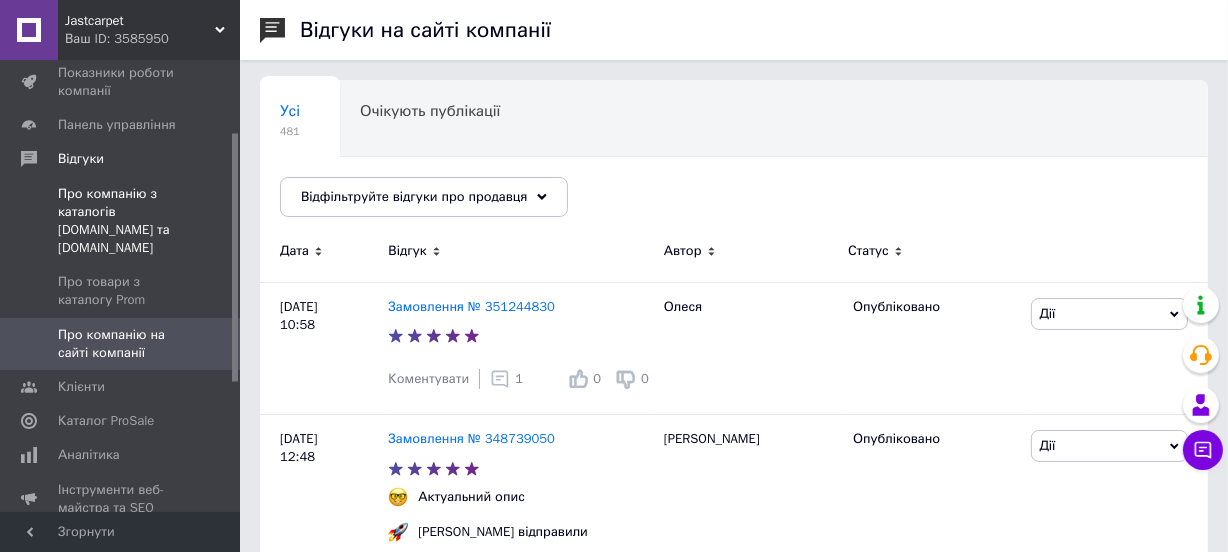 scroll, scrollTop: 0, scrollLeft: 0, axis: both 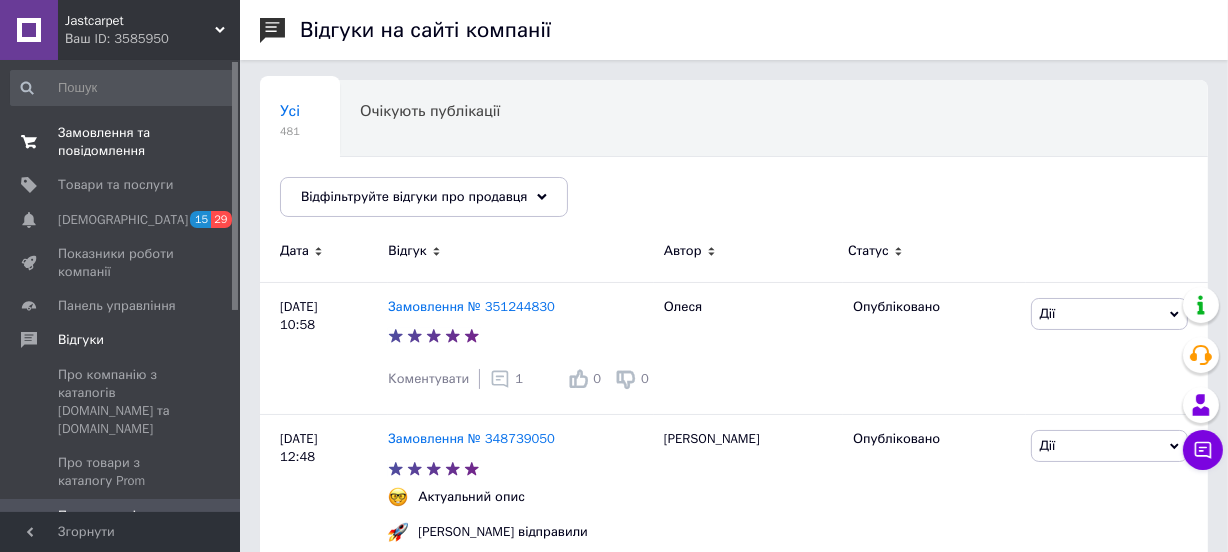 click on "Замовлення та повідомлення" at bounding box center (121, 142) 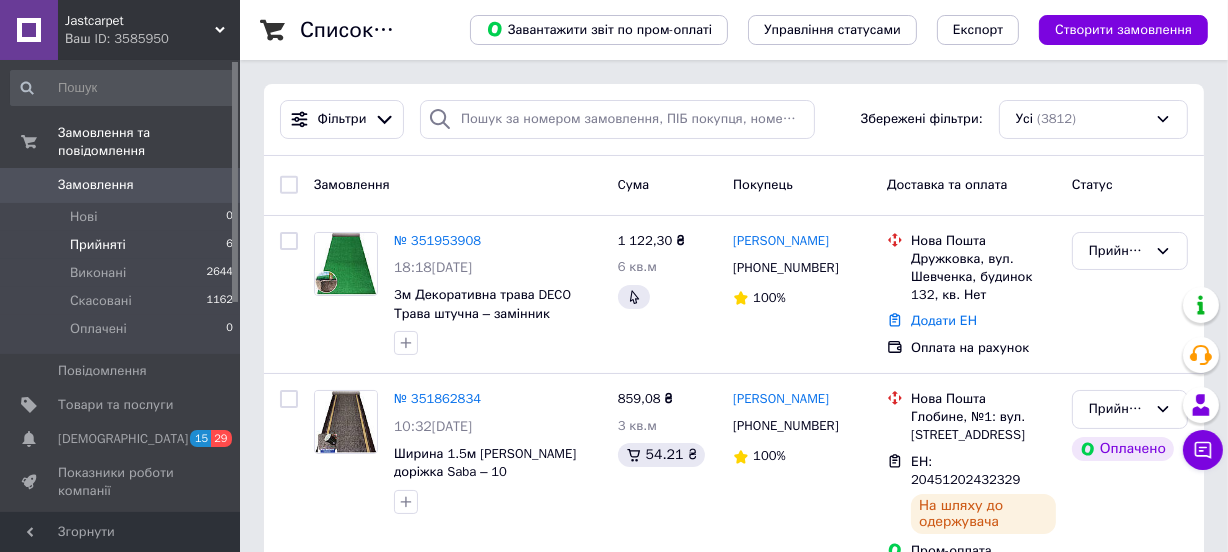 click on "Прийняті" at bounding box center [98, 245] 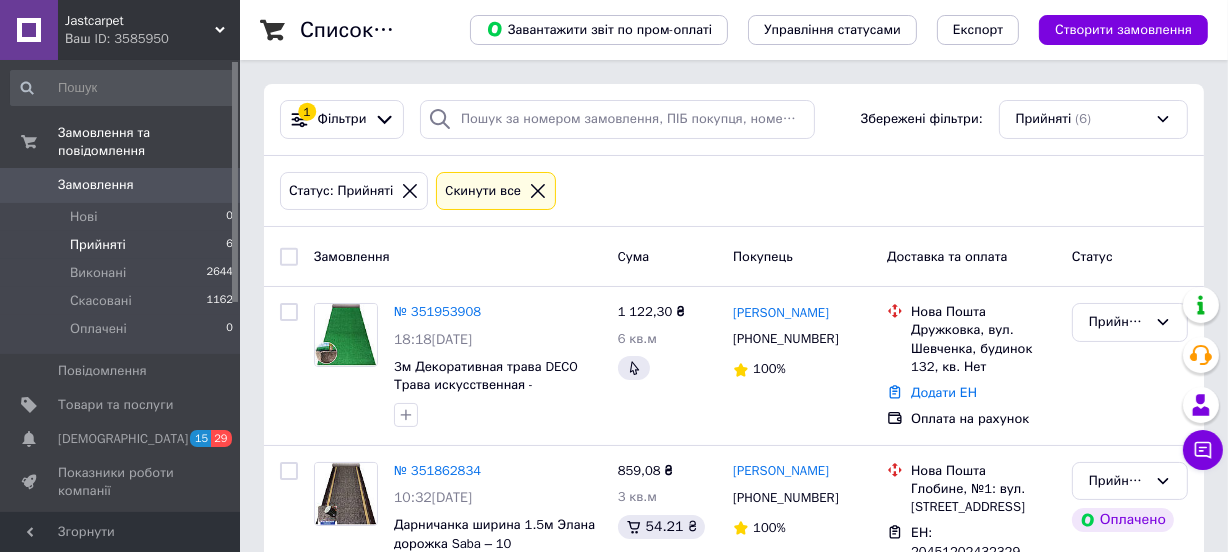 click 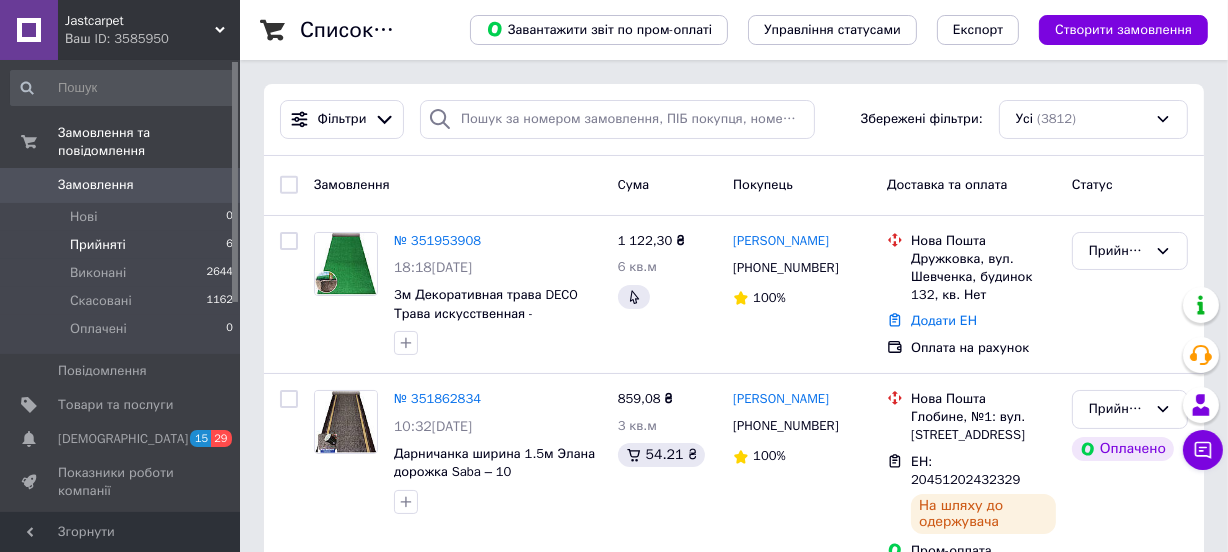 click on "Прийняті" at bounding box center [98, 245] 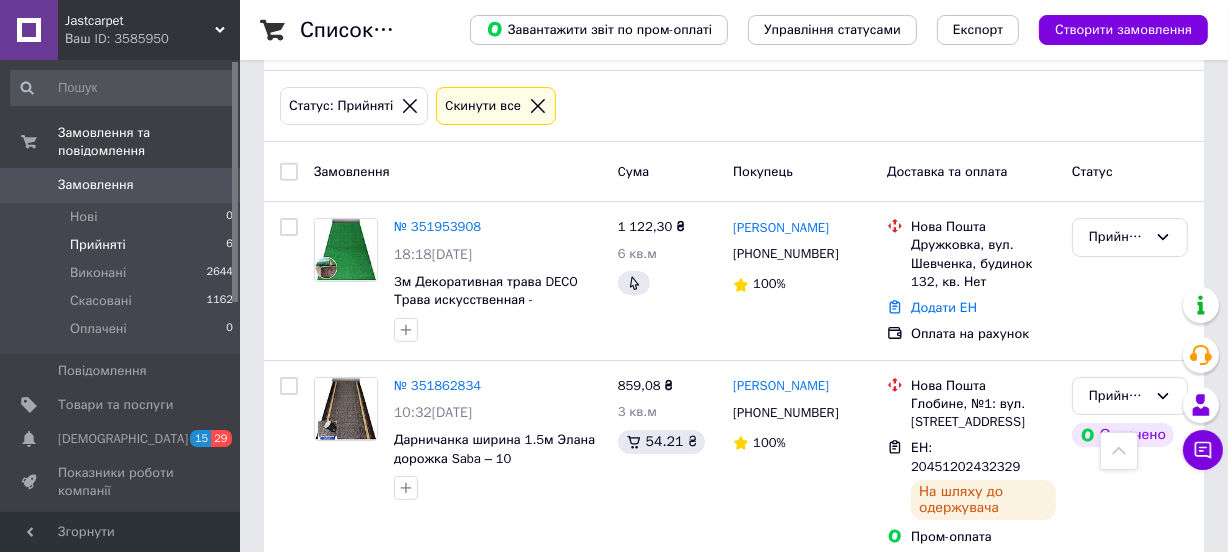 scroll, scrollTop: 0, scrollLeft: 0, axis: both 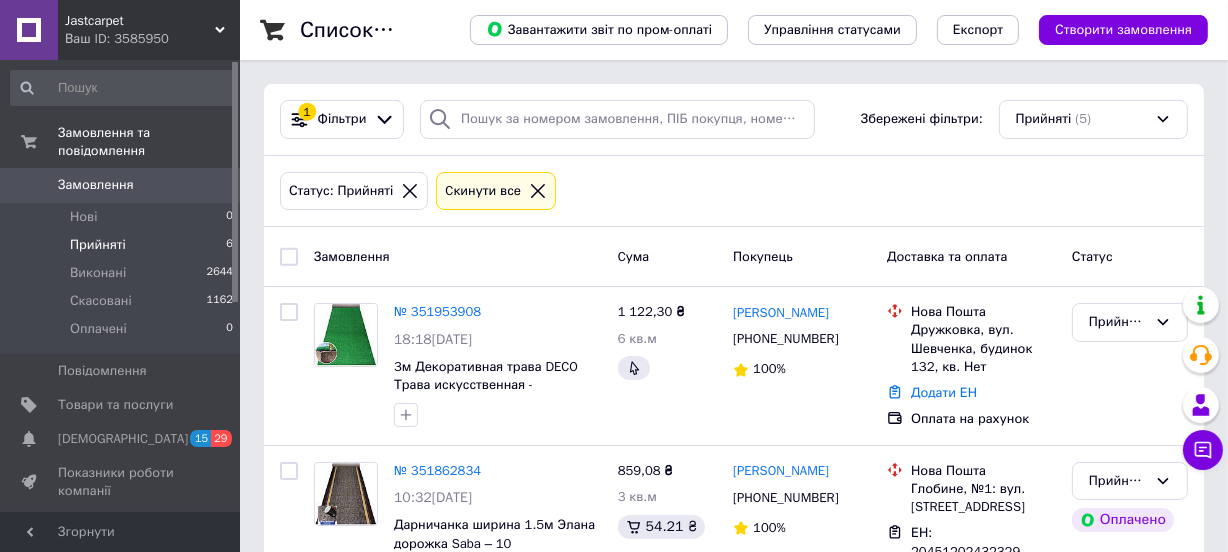 click 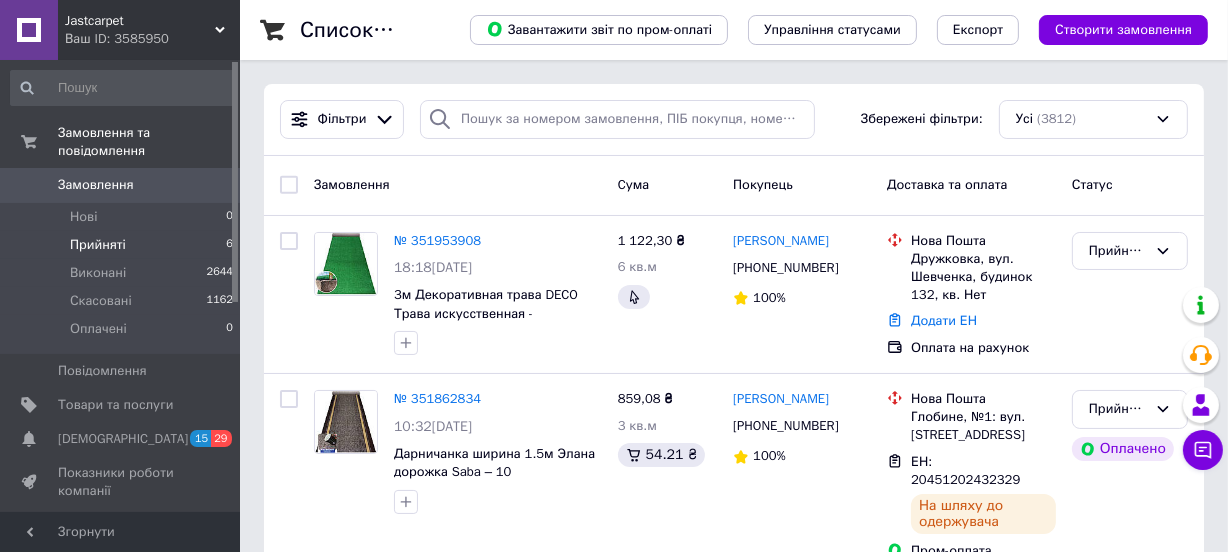 click on "Прийняті" at bounding box center [98, 245] 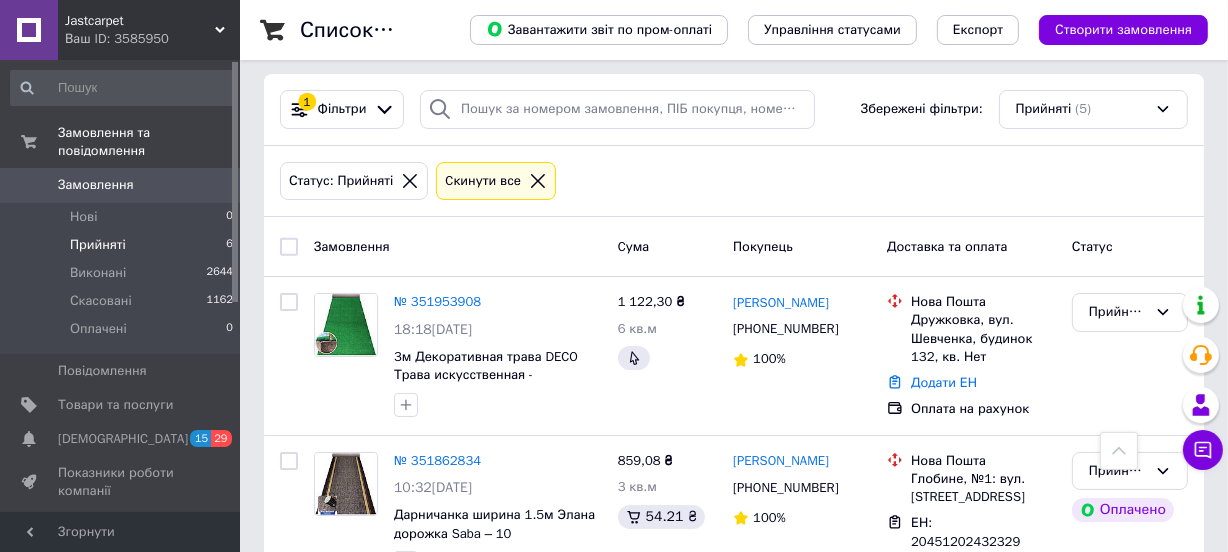 scroll, scrollTop: 0, scrollLeft: 0, axis: both 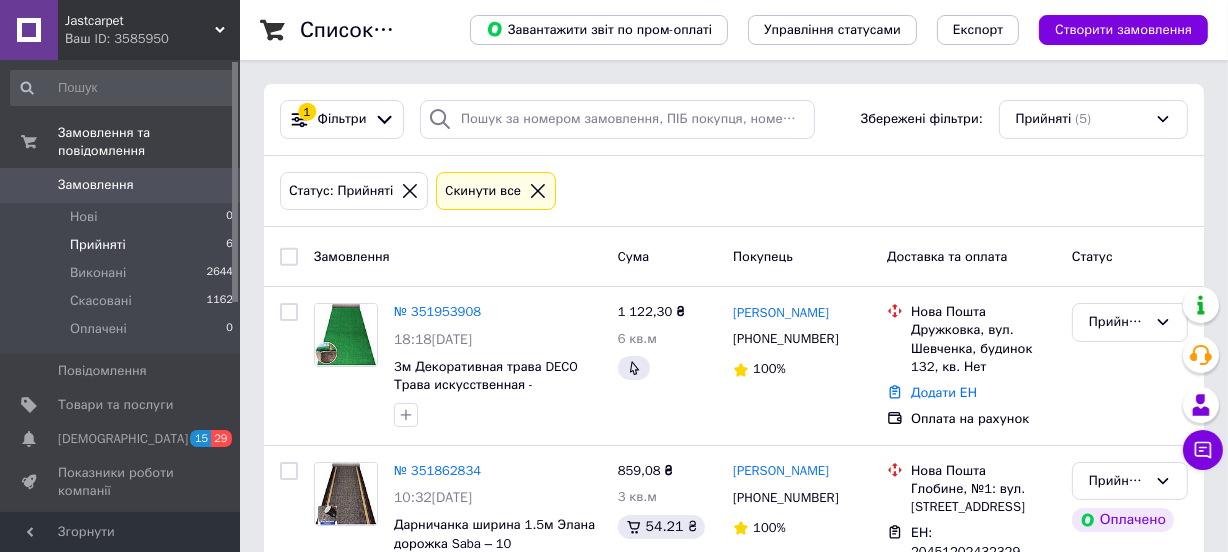 click on "Прийняті" at bounding box center (98, 245) 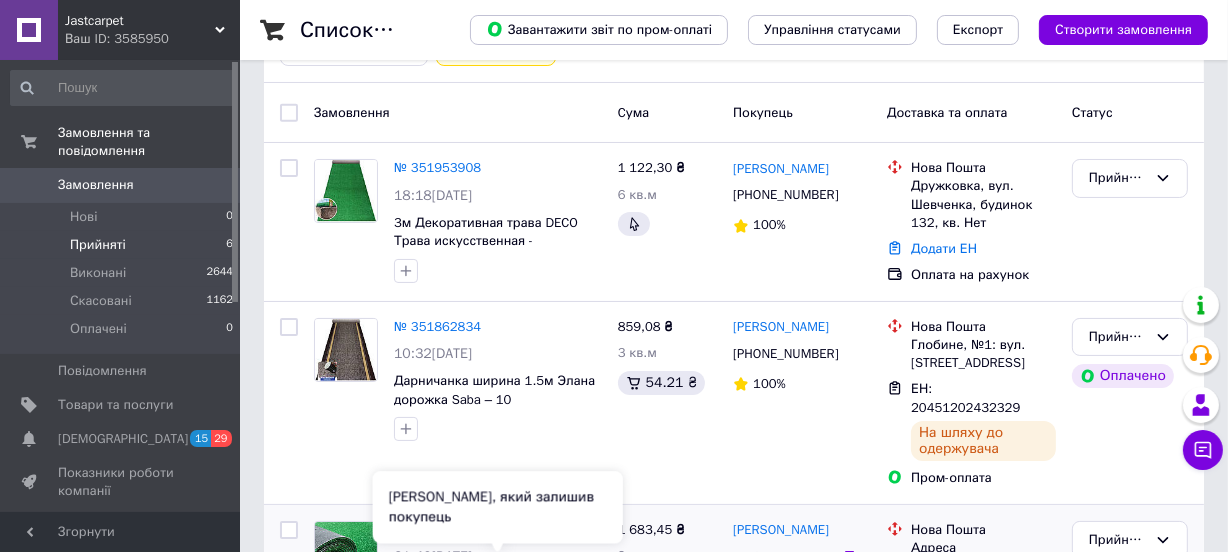 scroll, scrollTop: 0, scrollLeft: 0, axis: both 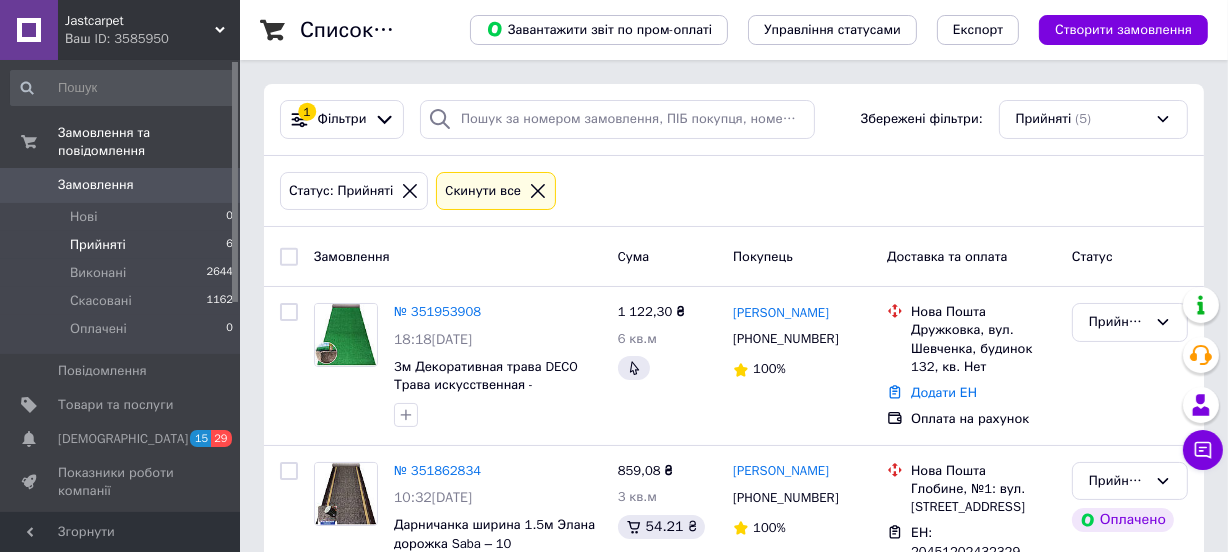 click 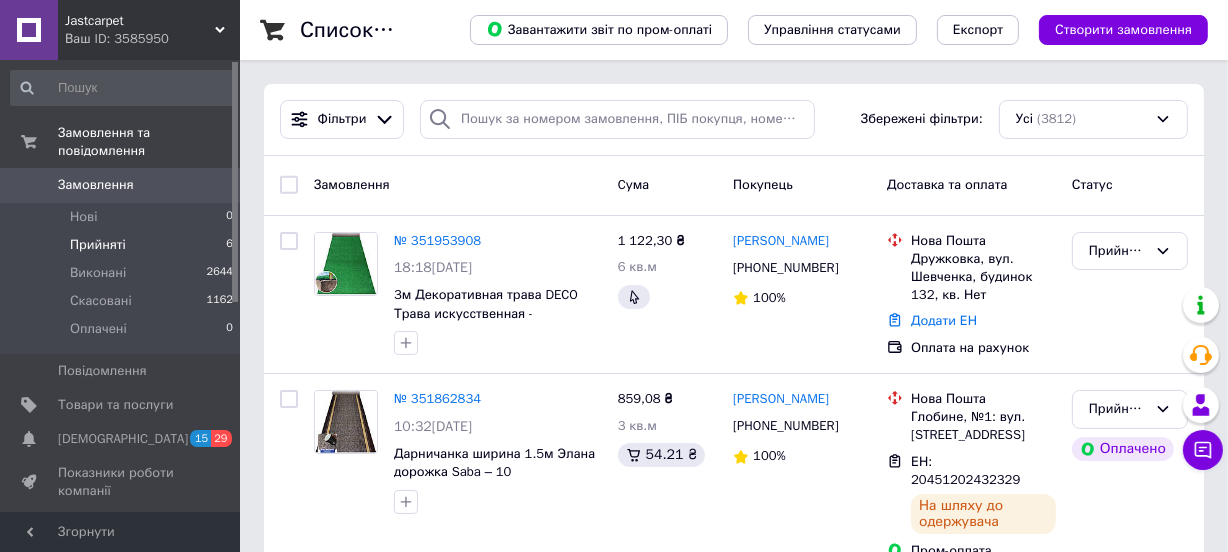 click on "Прийняті" at bounding box center [98, 245] 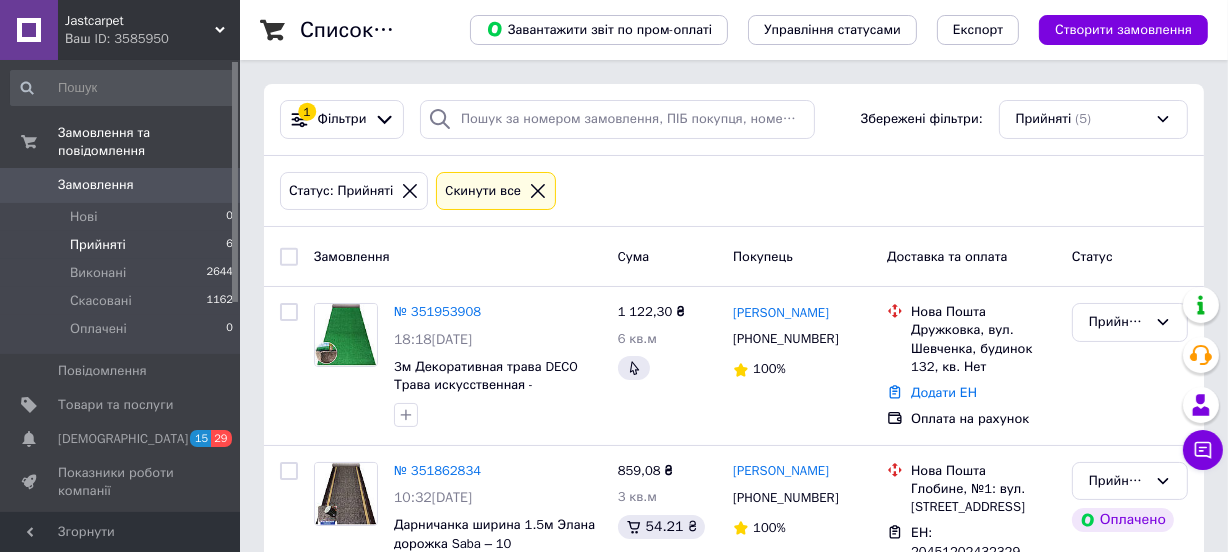 click 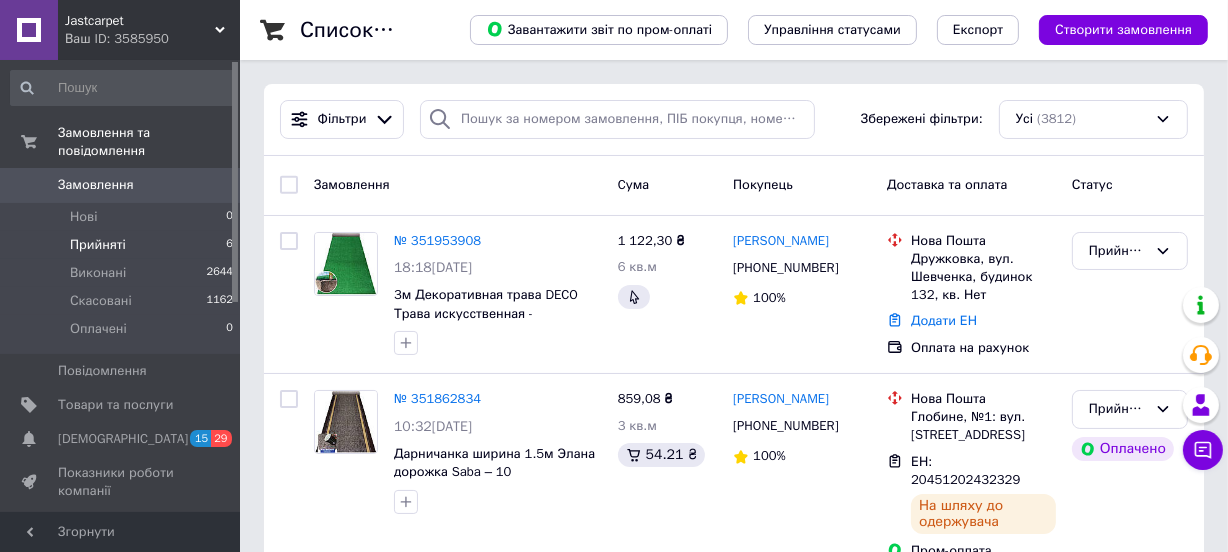 click on "Прийняті" at bounding box center (98, 245) 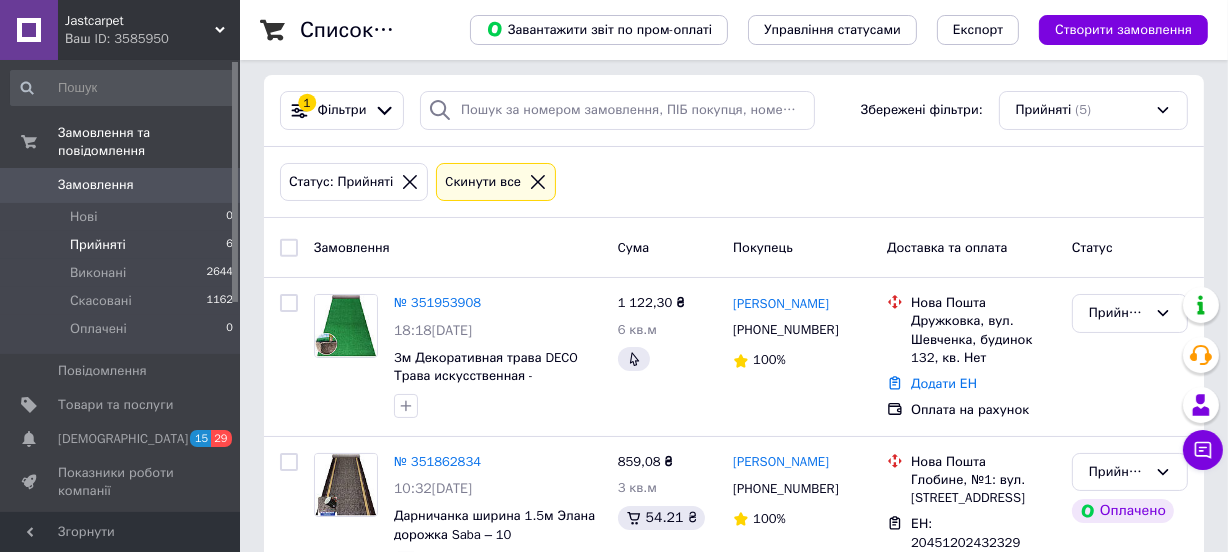 scroll, scrollTop: 0, scrollLeft: 0, axis: both 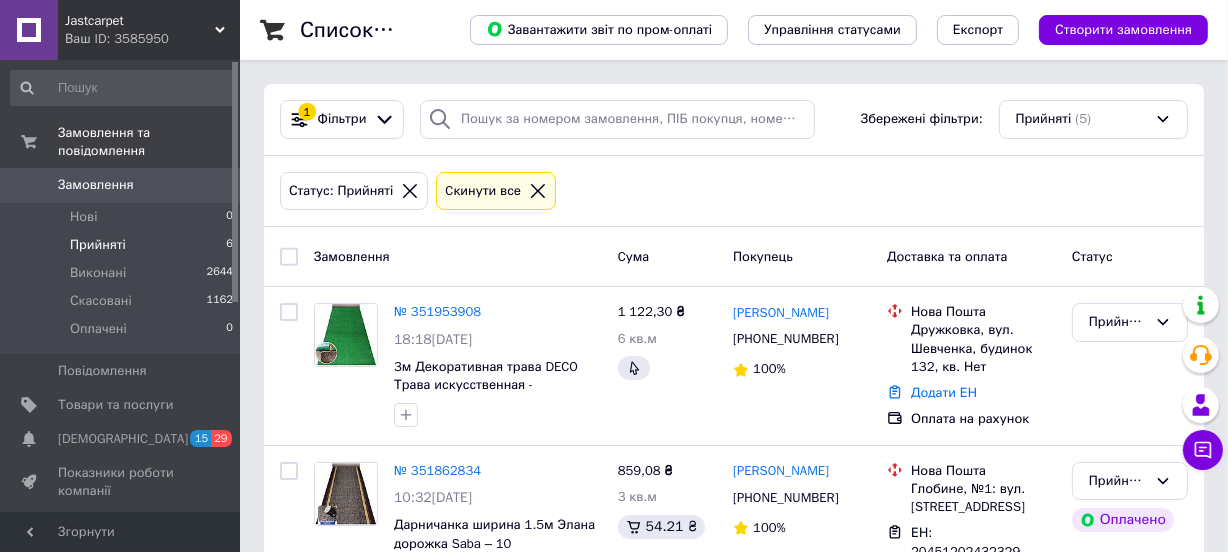 click 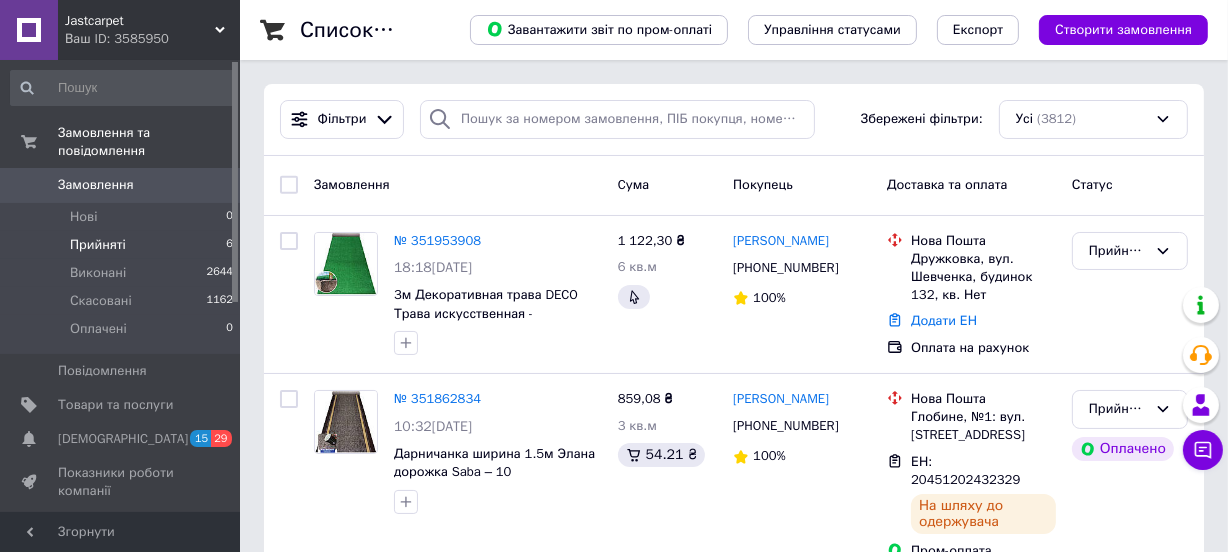 click on "Прийняті" at bounding box center (98, 245) 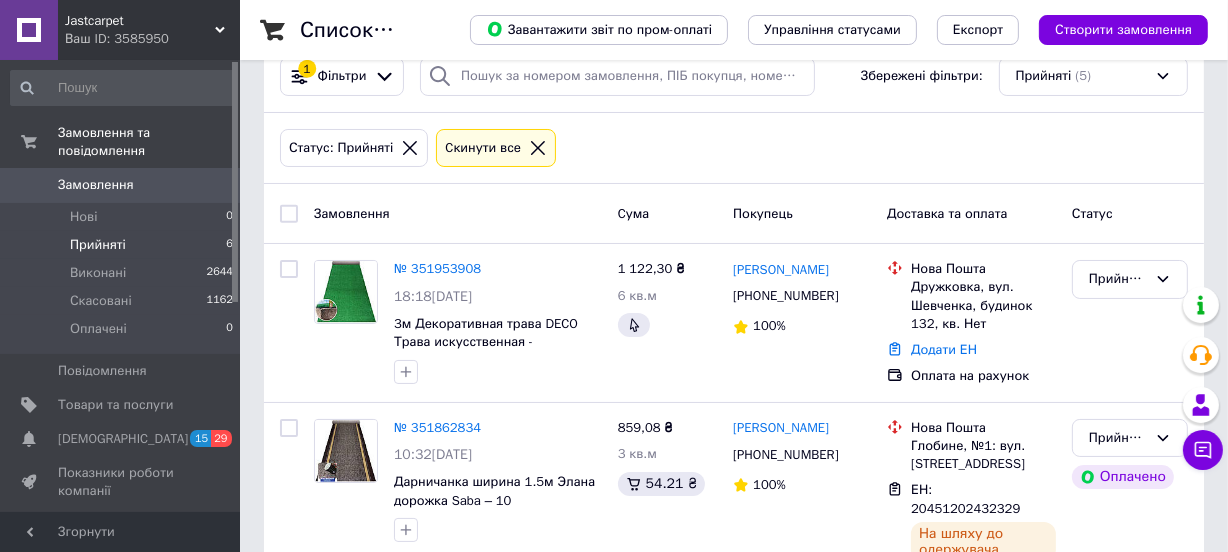 scroll, scrollTop: 0, scrollLeft: 0, axis: both 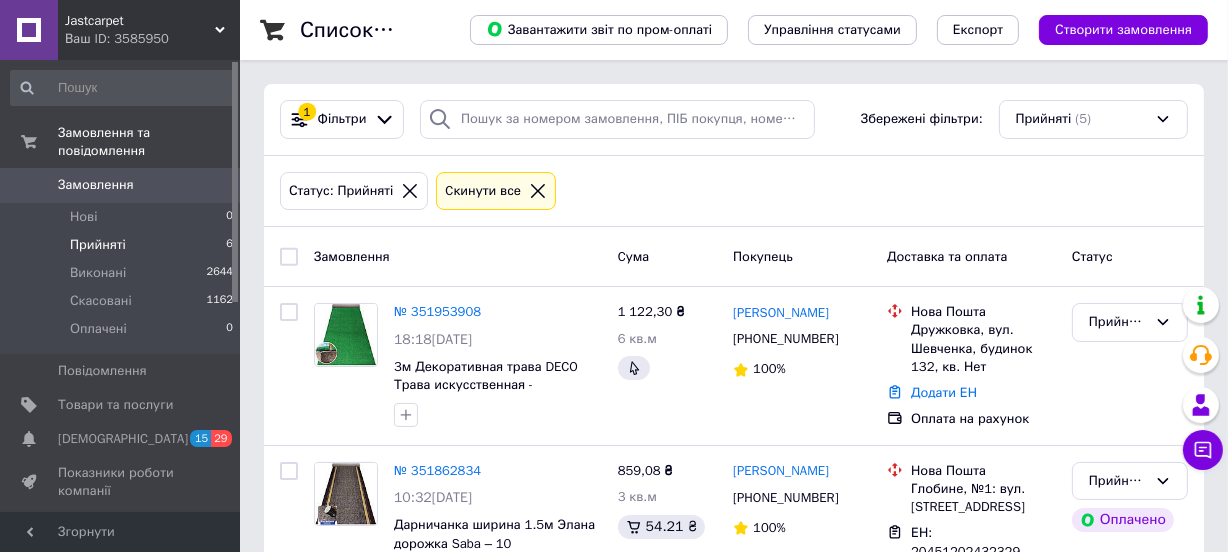 click 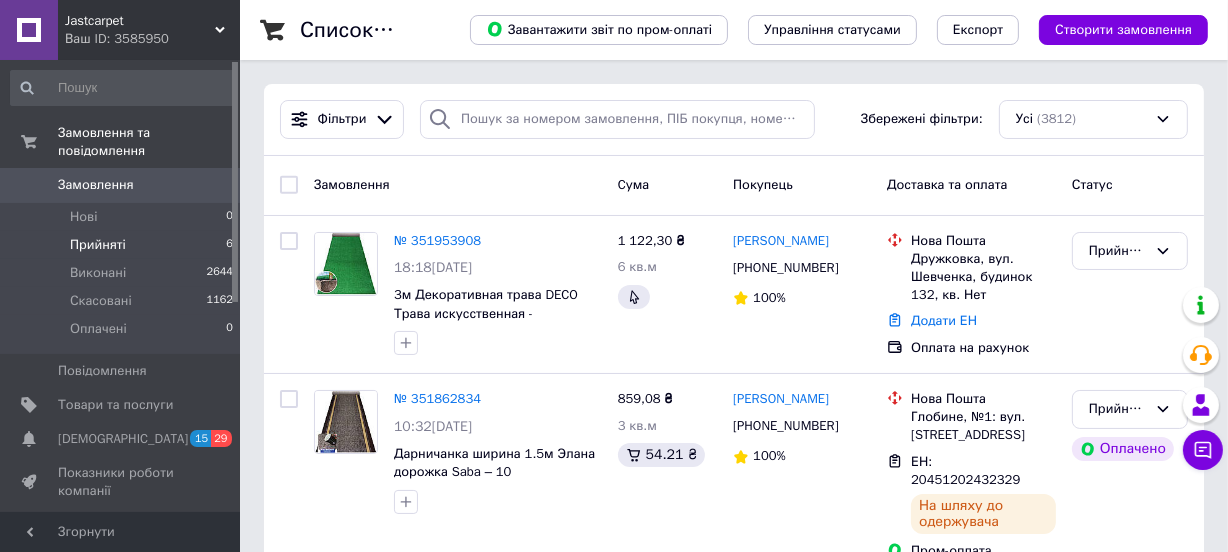 click on "Прийняті" at bounding box center (98, 245) 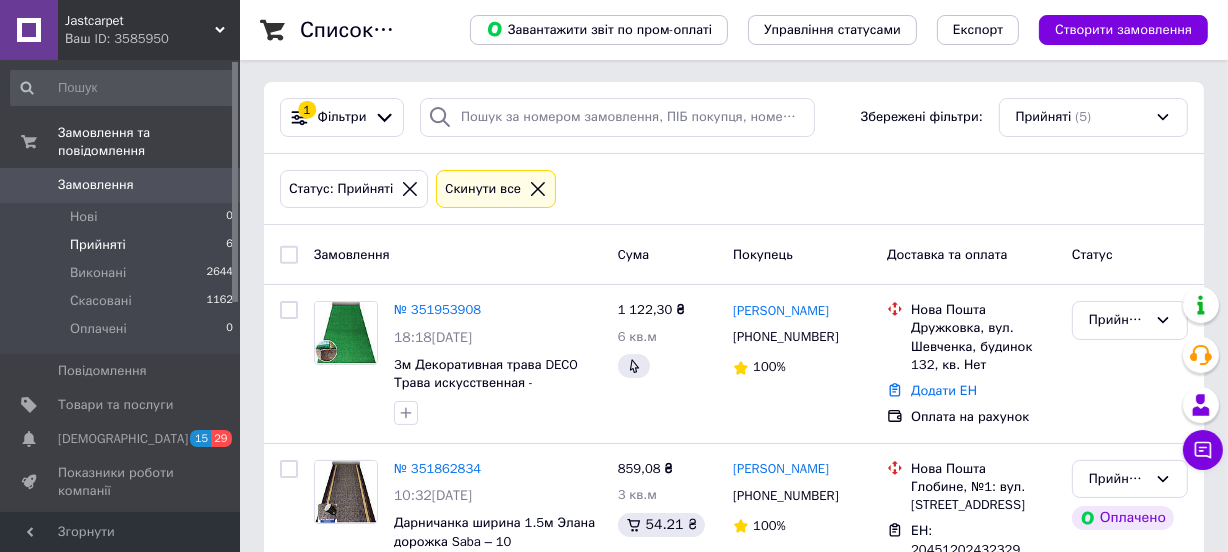 scroll, scrollTop: 0, scrollLeft: 0, axis: both 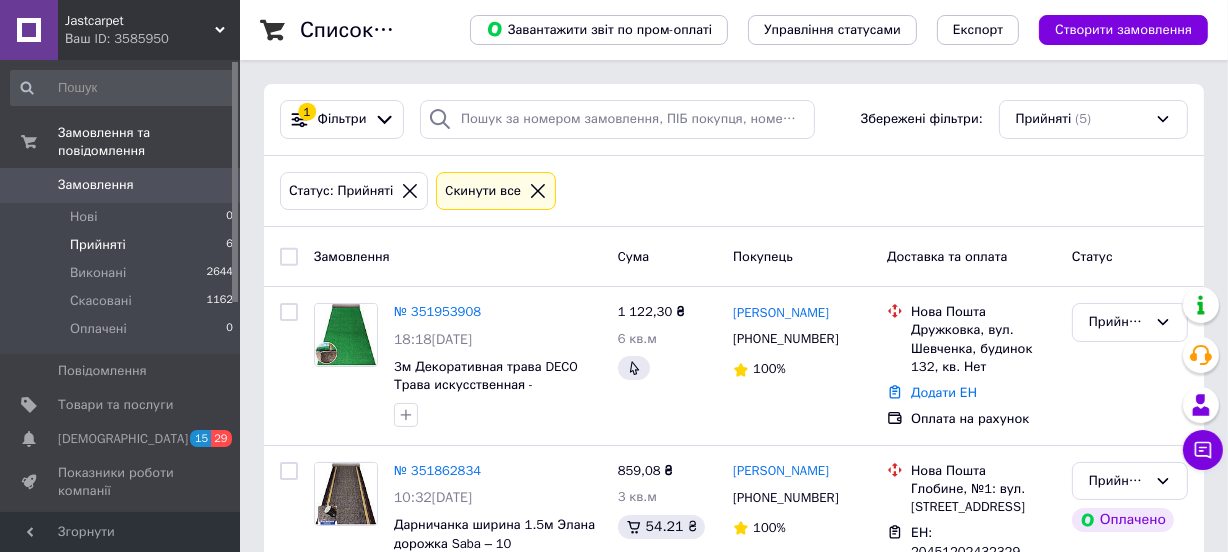 click 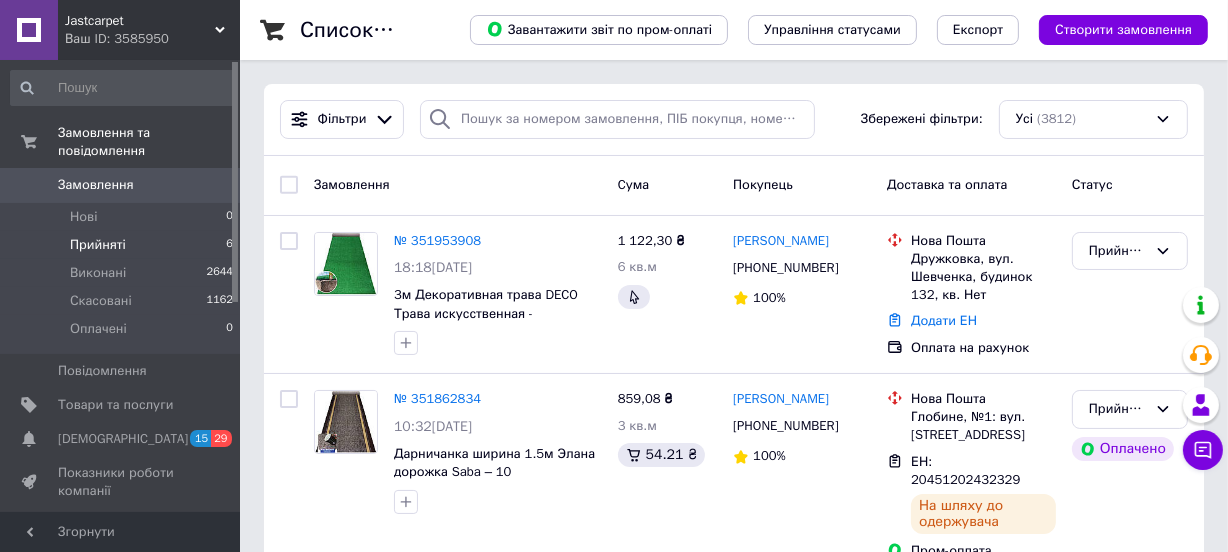 click on "Прийняті" at bounding box center (98, 245) 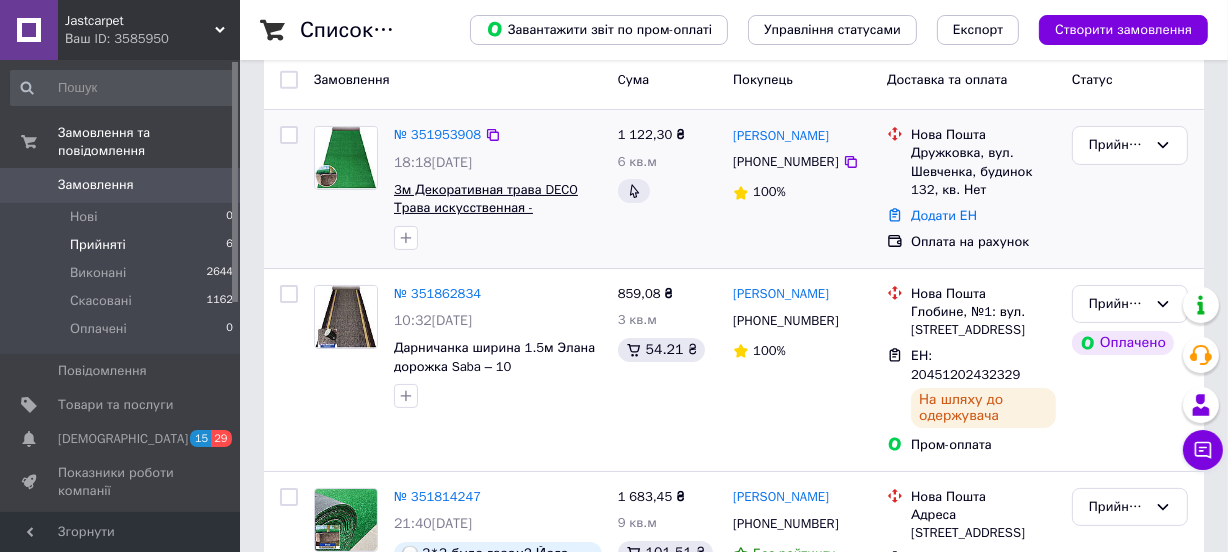 scroll, scrollTop: 0, scrollLeft: 0, axis: both 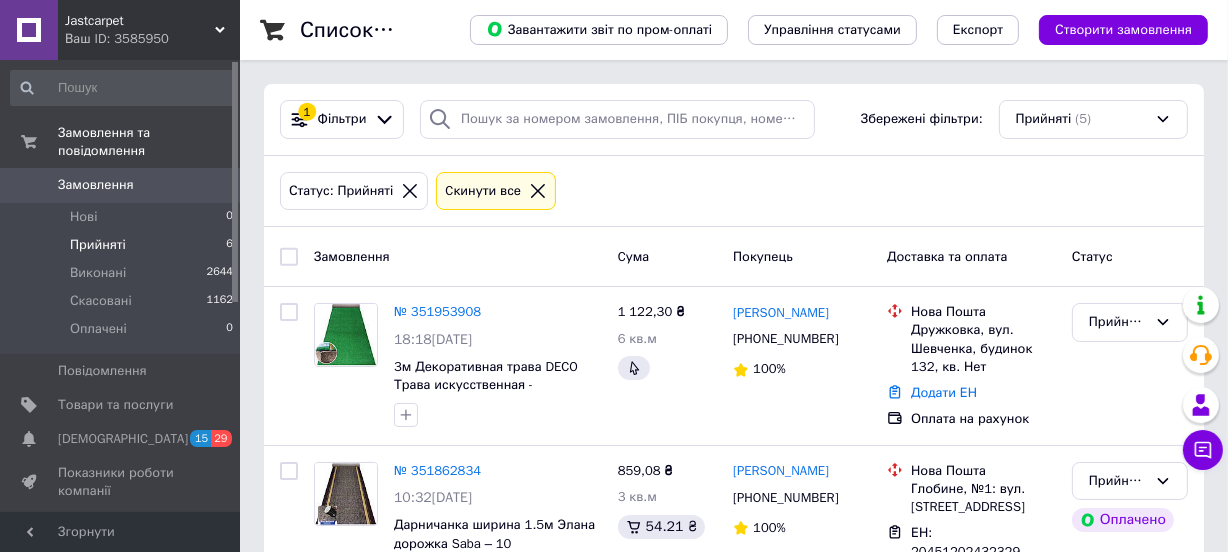 click 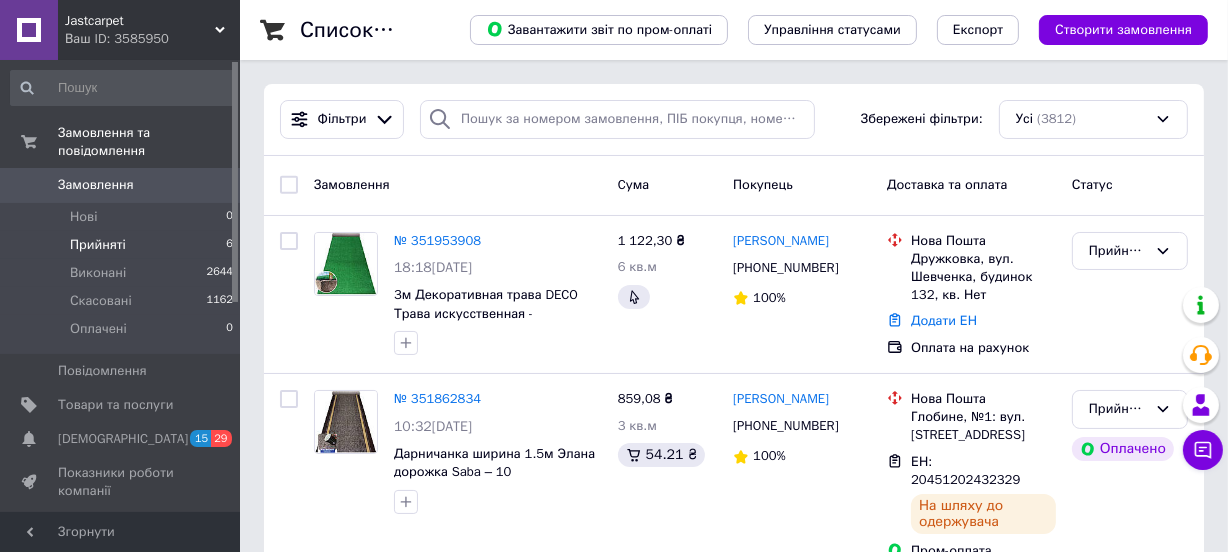 click on "Прийняті" at bounding box center (98, 245) 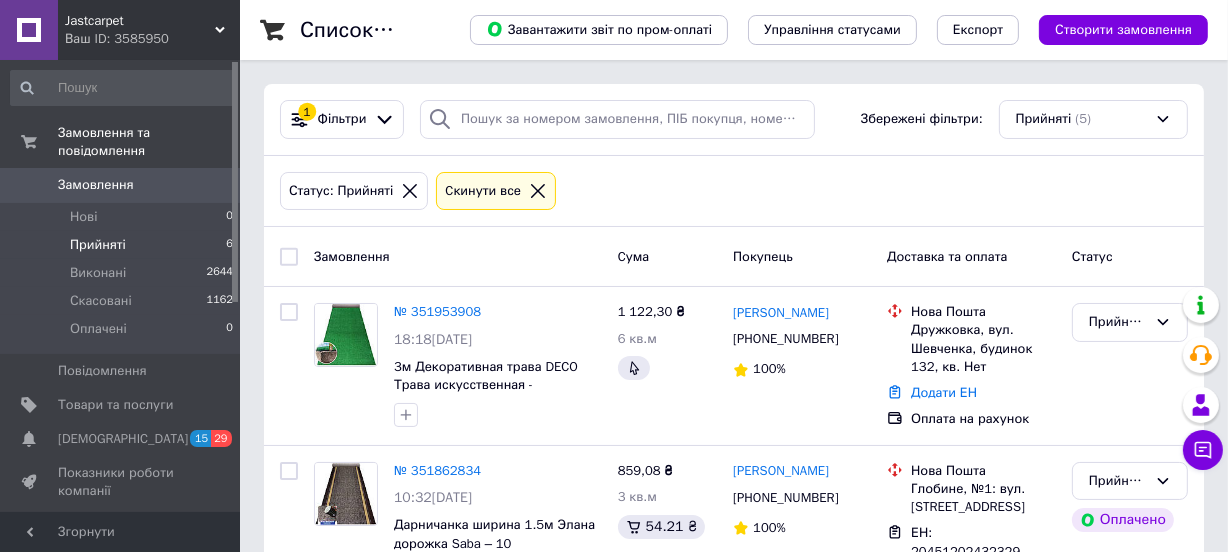 click 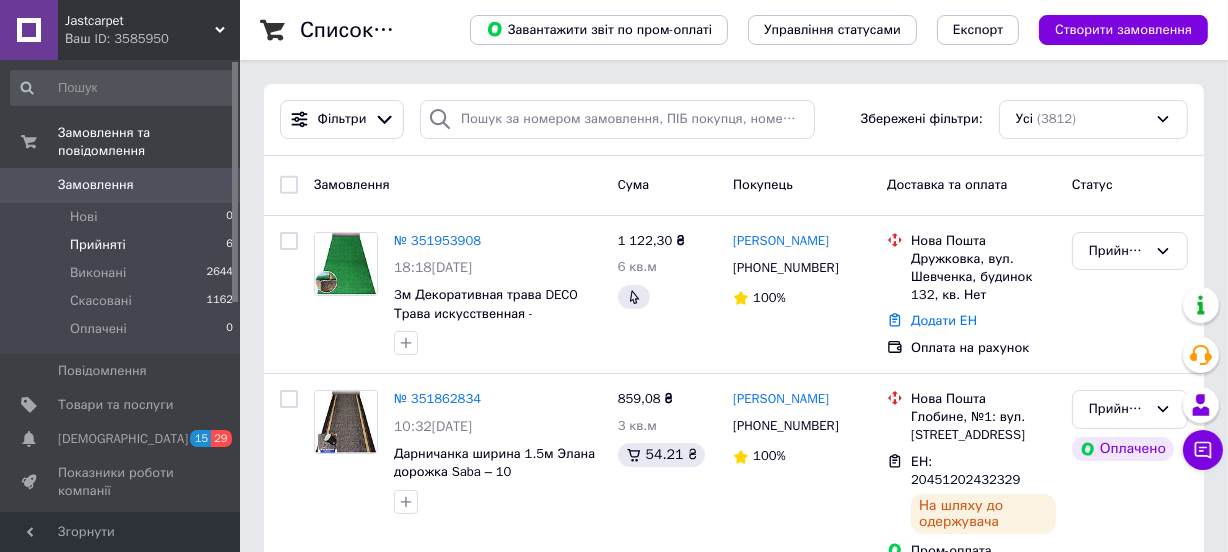 click on "Прийняті" at bounding box center (98, 245) 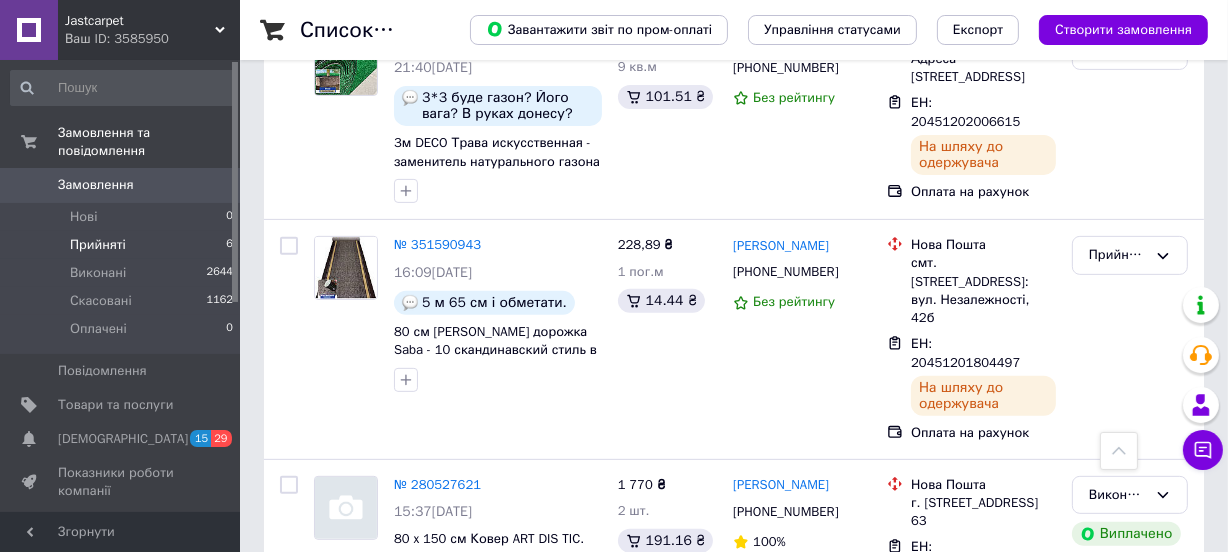 scroll, scrollTop: 680, scrollLeft: 0, axis: vertical 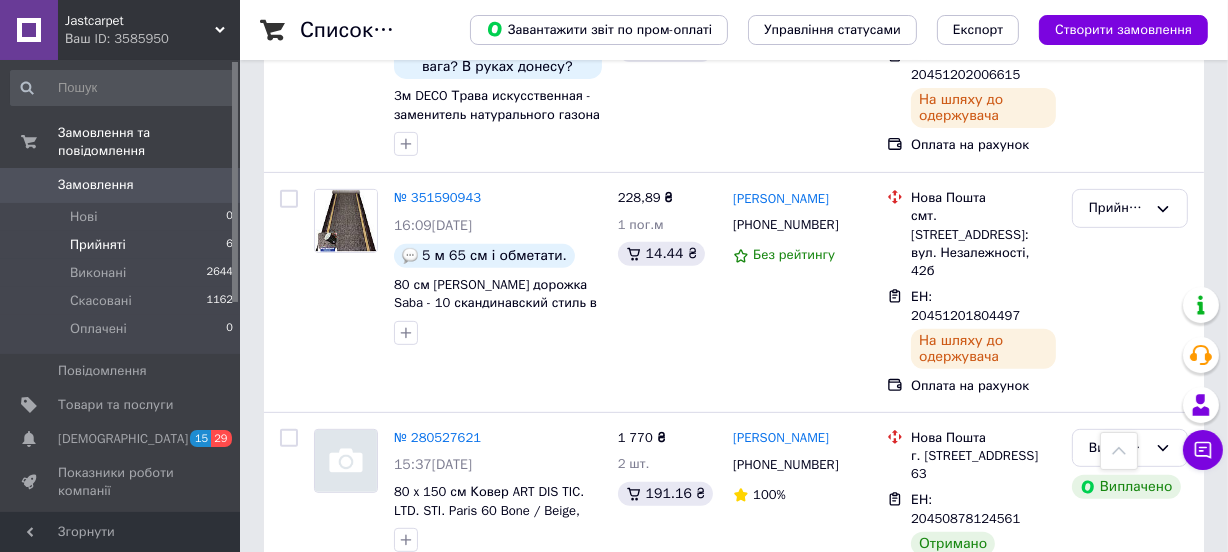 click on "Прийняті" at bounding box center (98, 245) 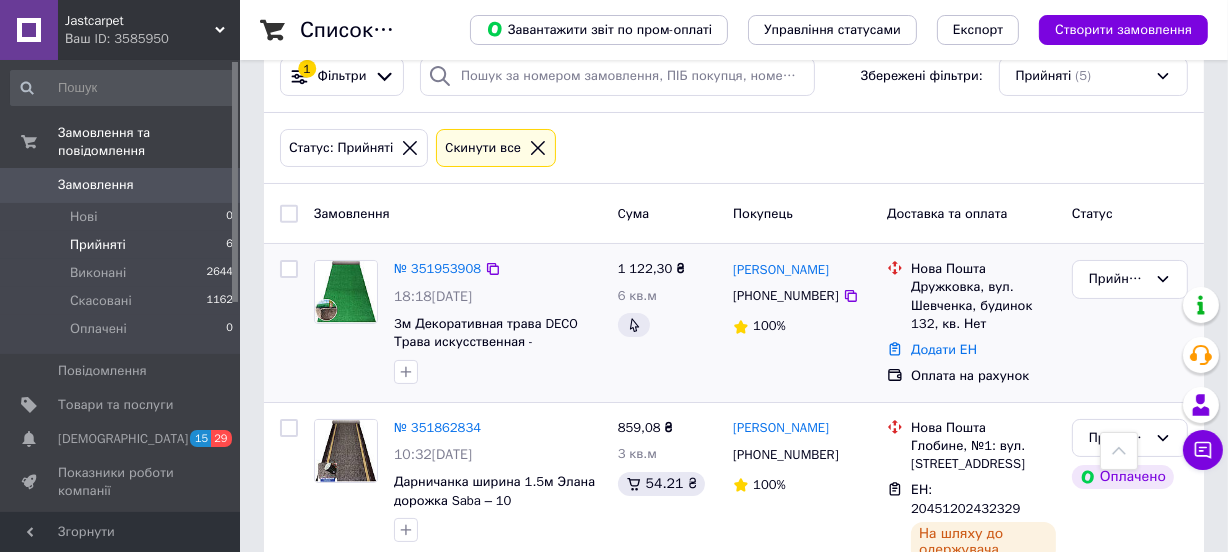scroll, scrollTop: 0, scrollLeft: 0, axis: both 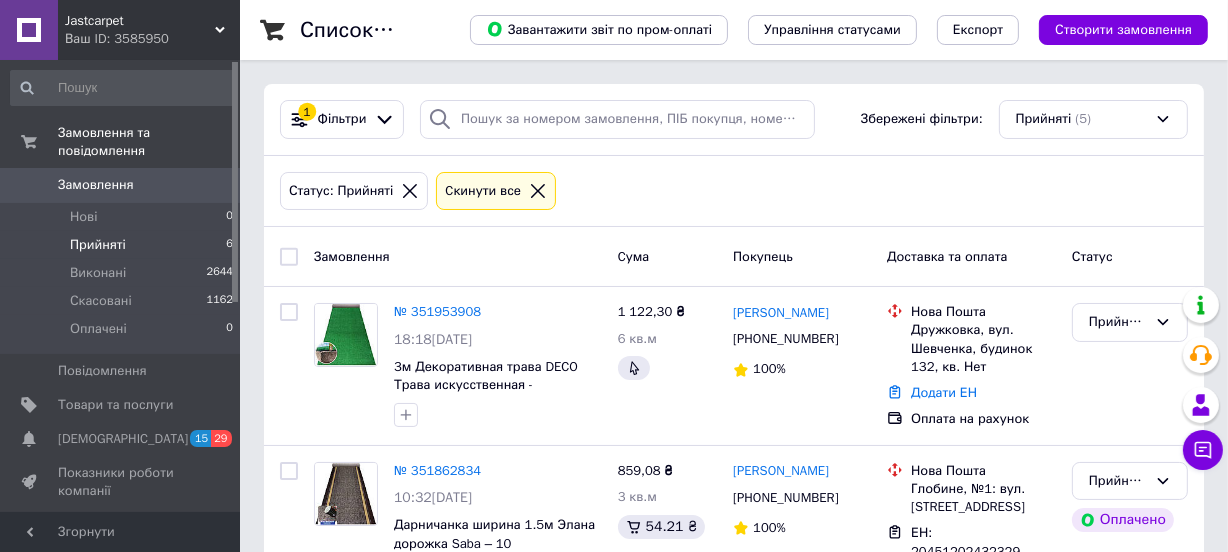click 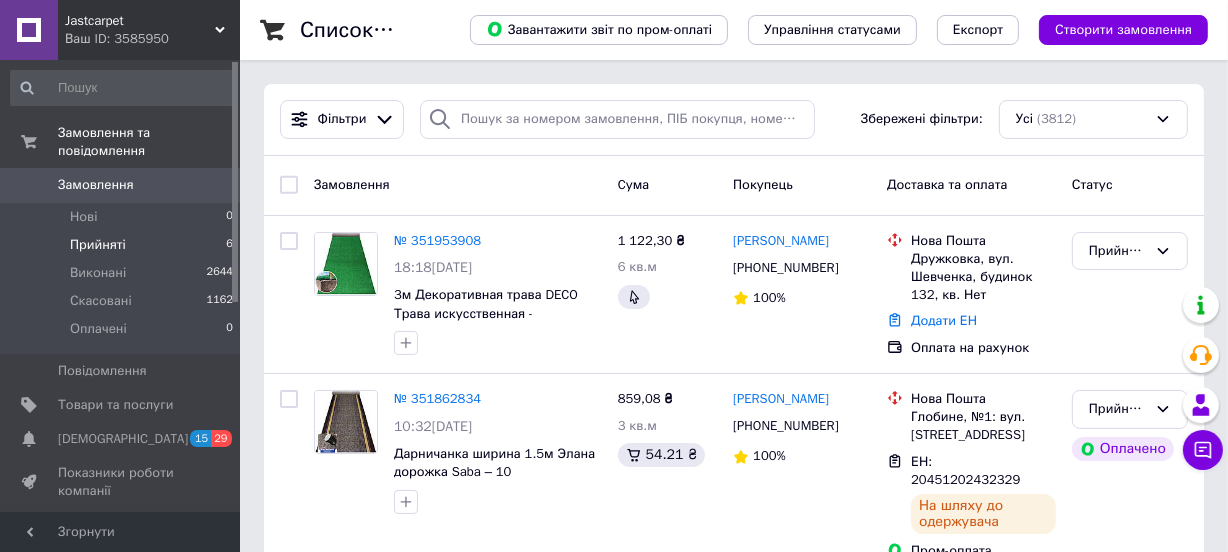 click on "Прийняті" at bounding box center (98, 245) 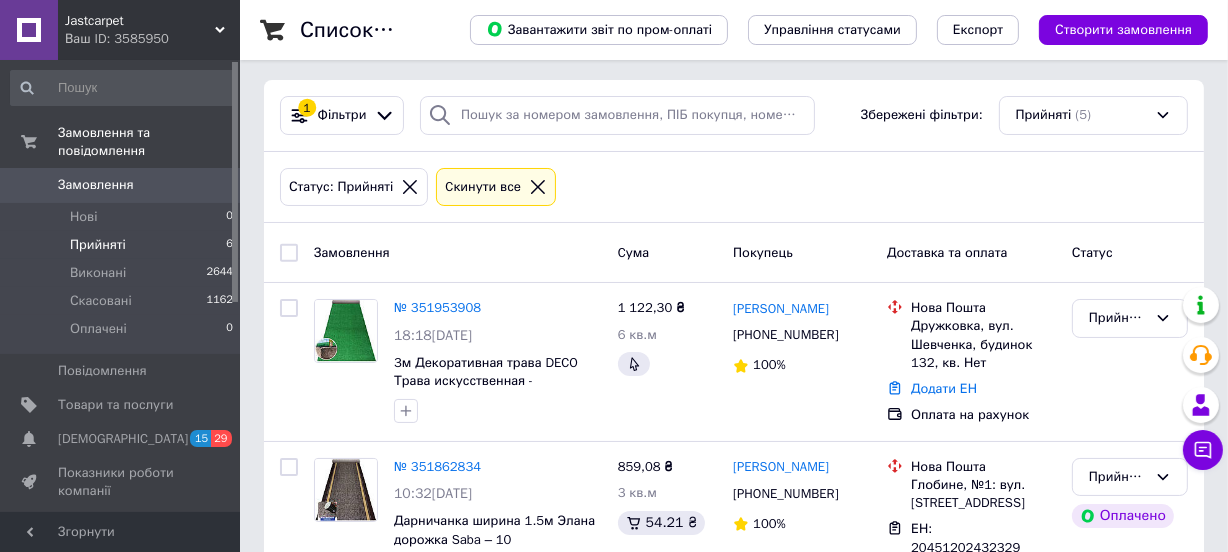 scroll, scrollTop: 0, scrollLeft: 0, axis: both 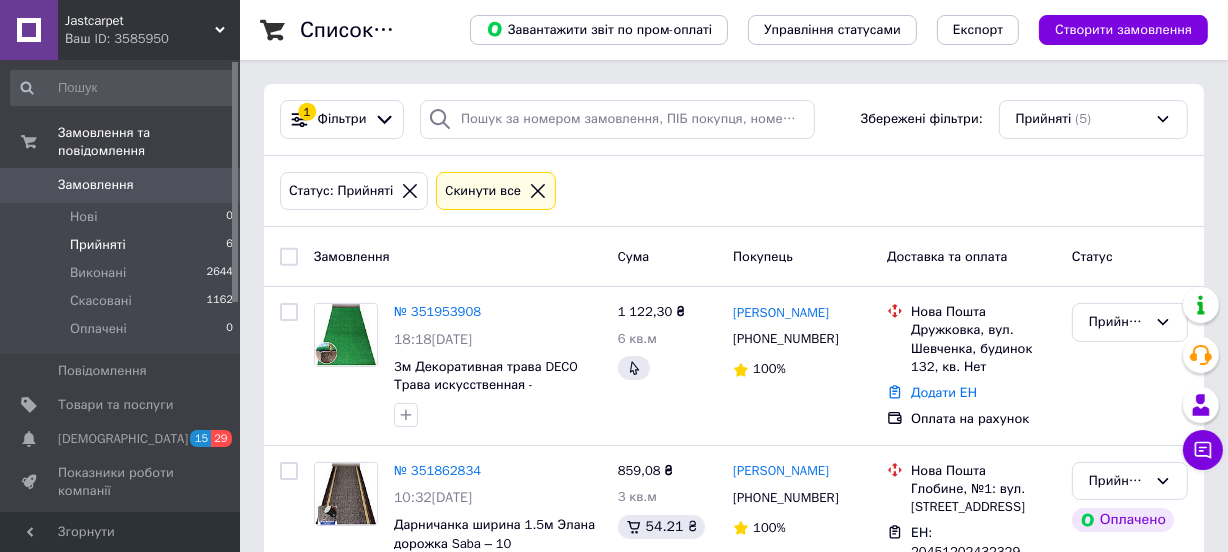 click 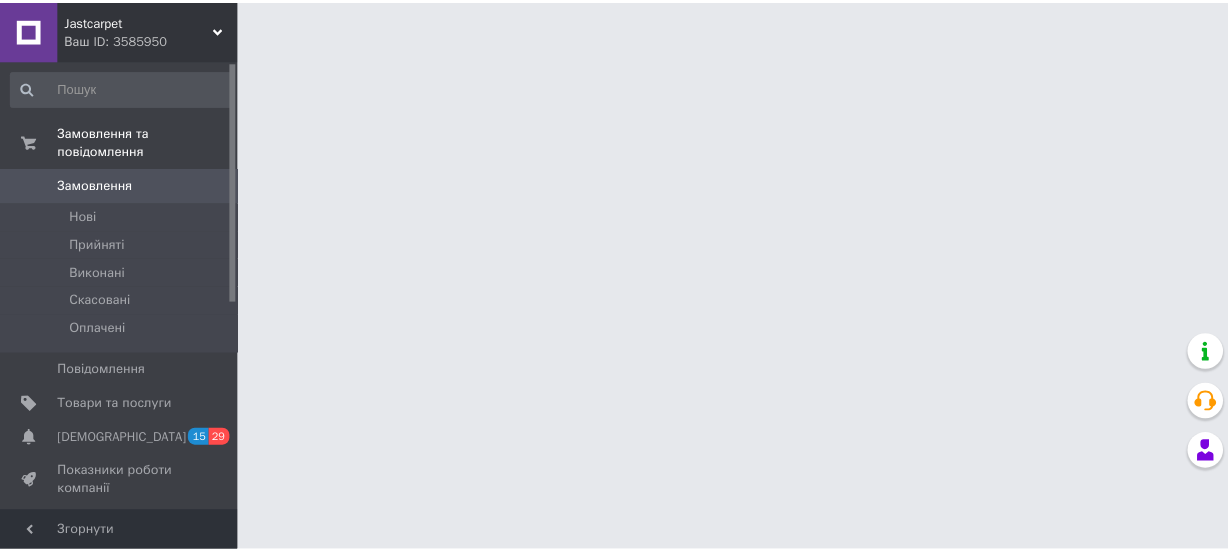 scroll, scrollTop: 0, scrollLeft: 0, axis: both 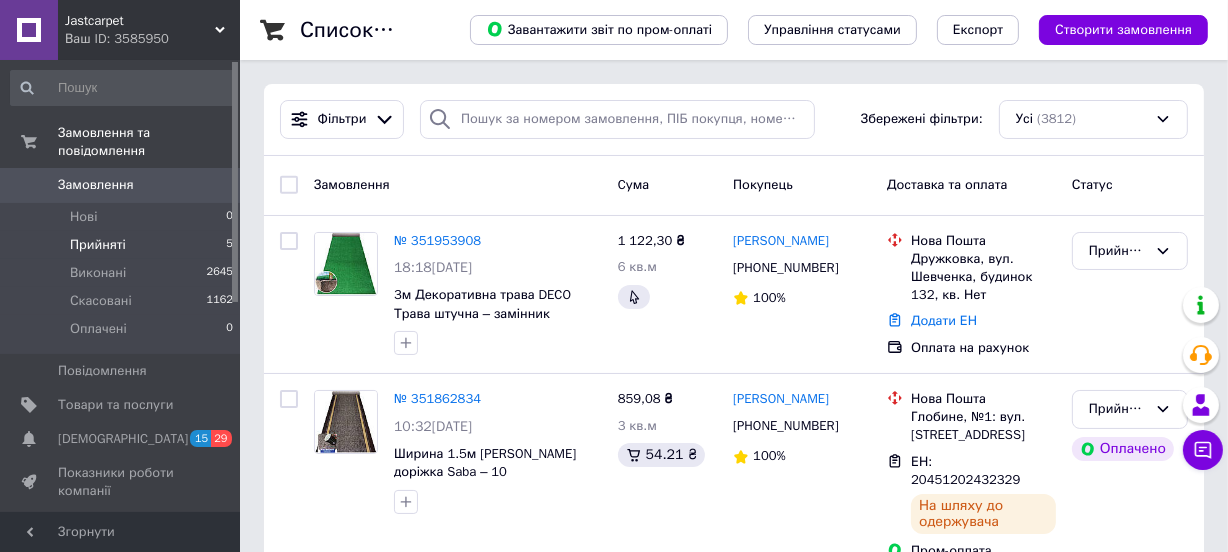 click on "Прийняті" at bounding box center [98, 245] 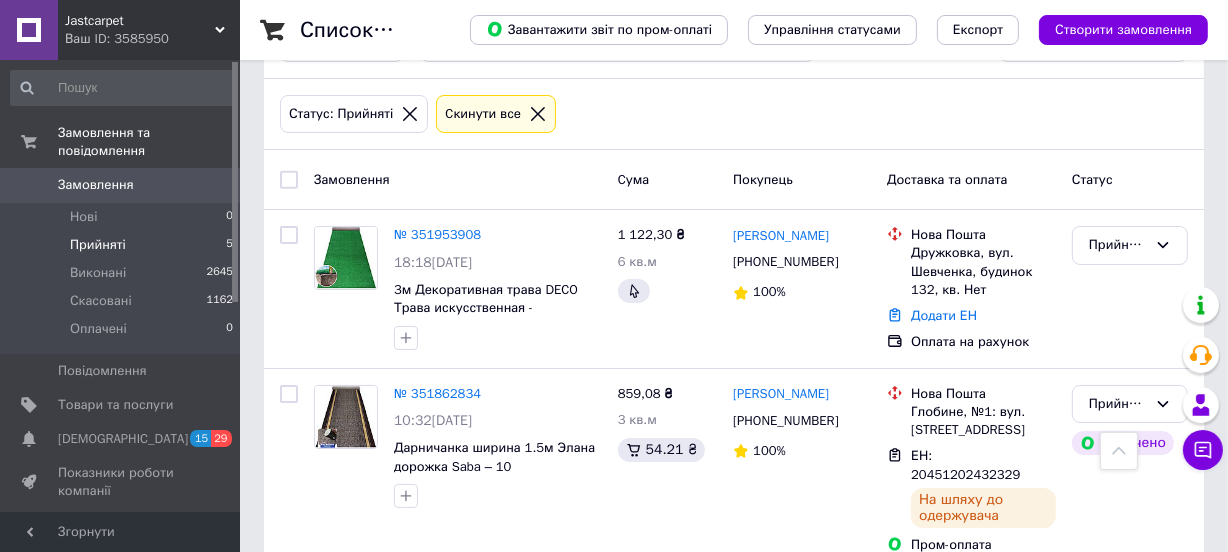 scroll, scrollTop: 0, scrollLeft: 0, axis: both 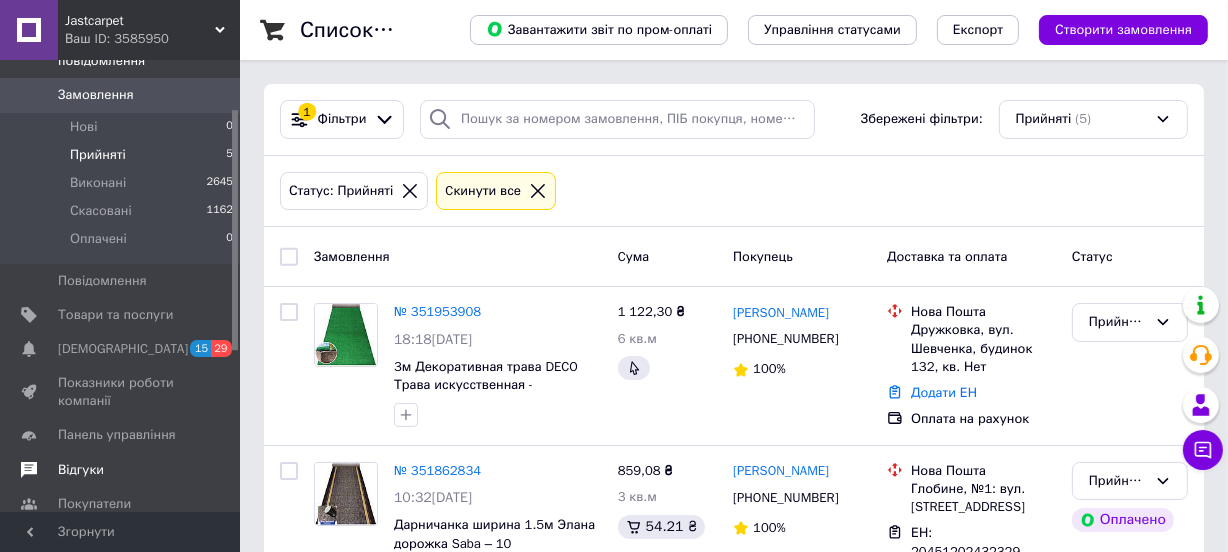 click on "Відгуки" at bounding box center (81, 470) 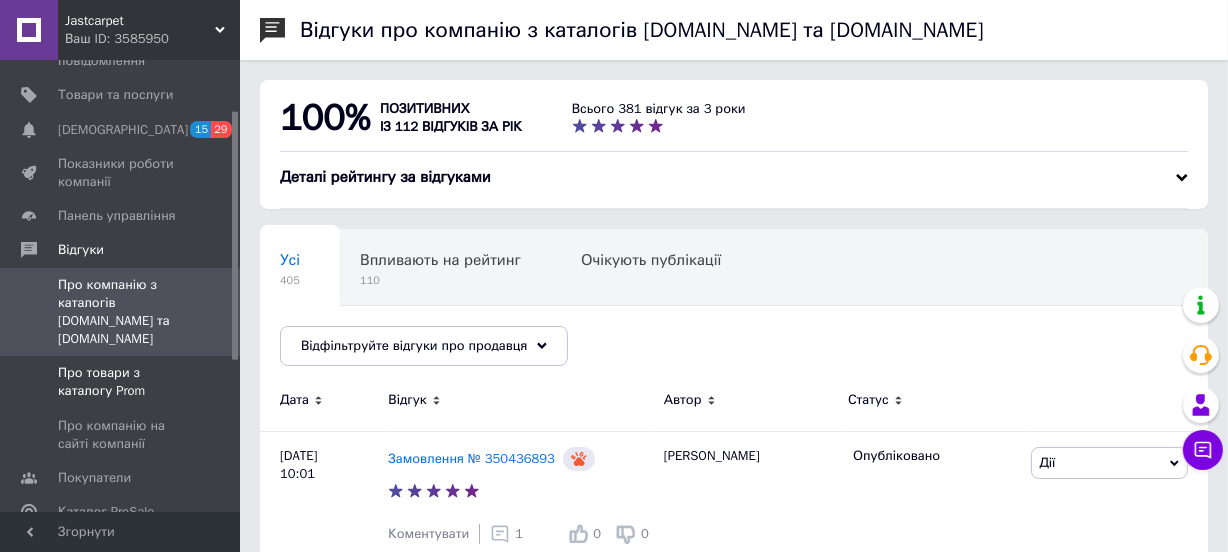 click on "Про товари з каталогу Prom" at bounding box center [121, 382] 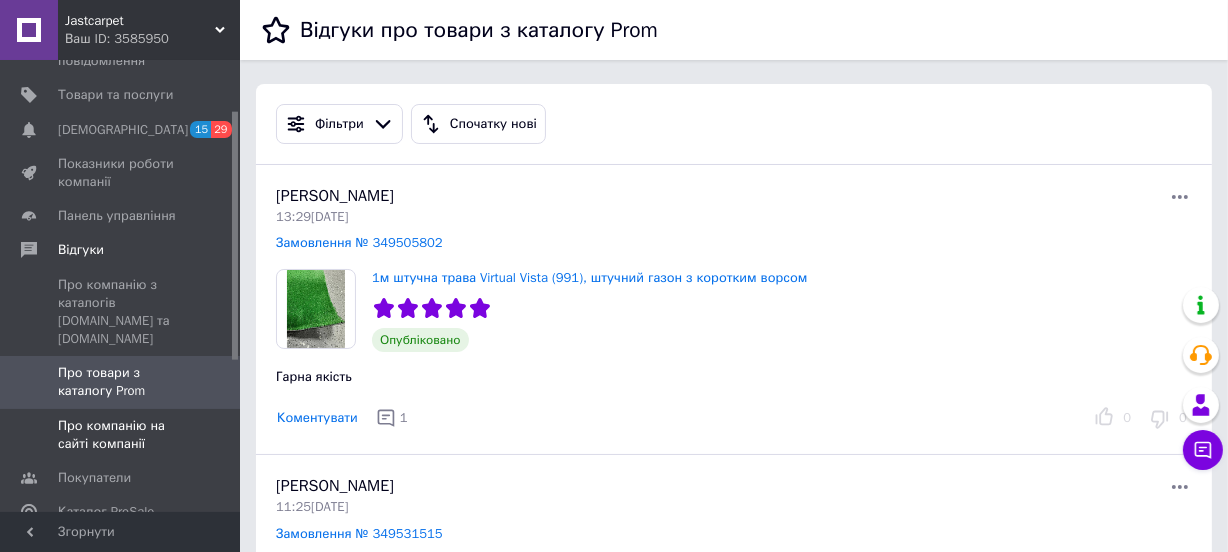 click on "Про компанію на сайті компанії" at bounding box center (121, 435) 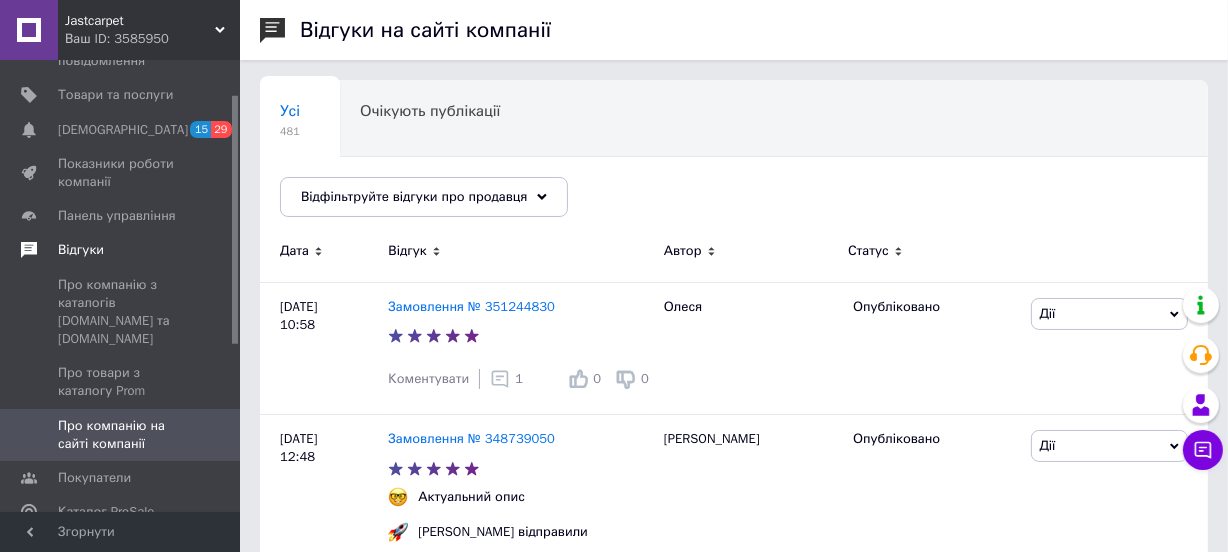 scroll, scrollTop: 0, scrollLeft: 0, axis: both 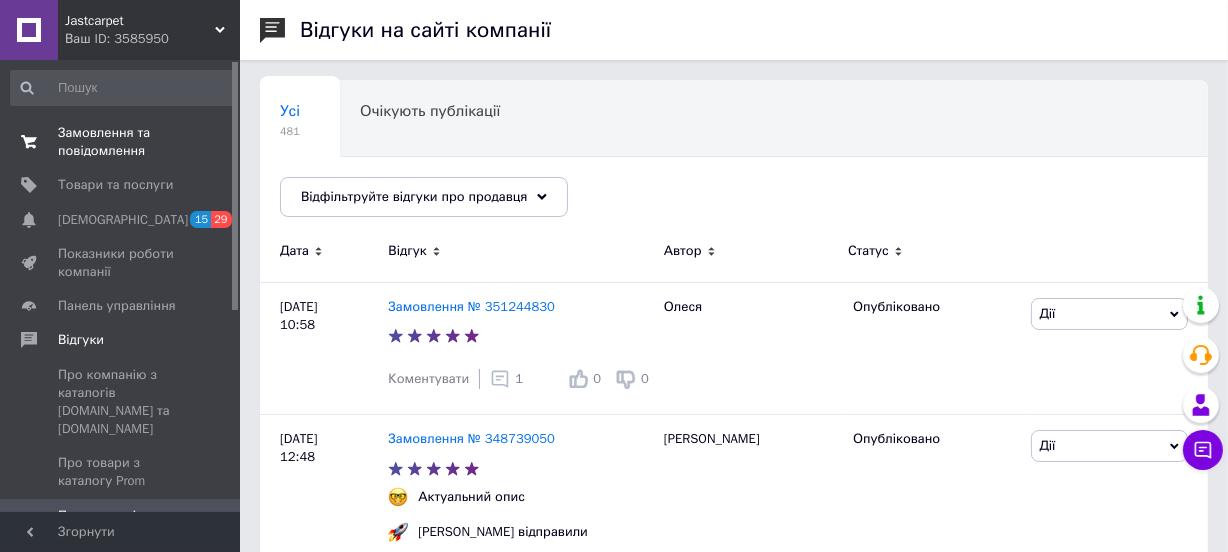 click on "Замовлення та повідомлення" at bounding box center (121, 142) 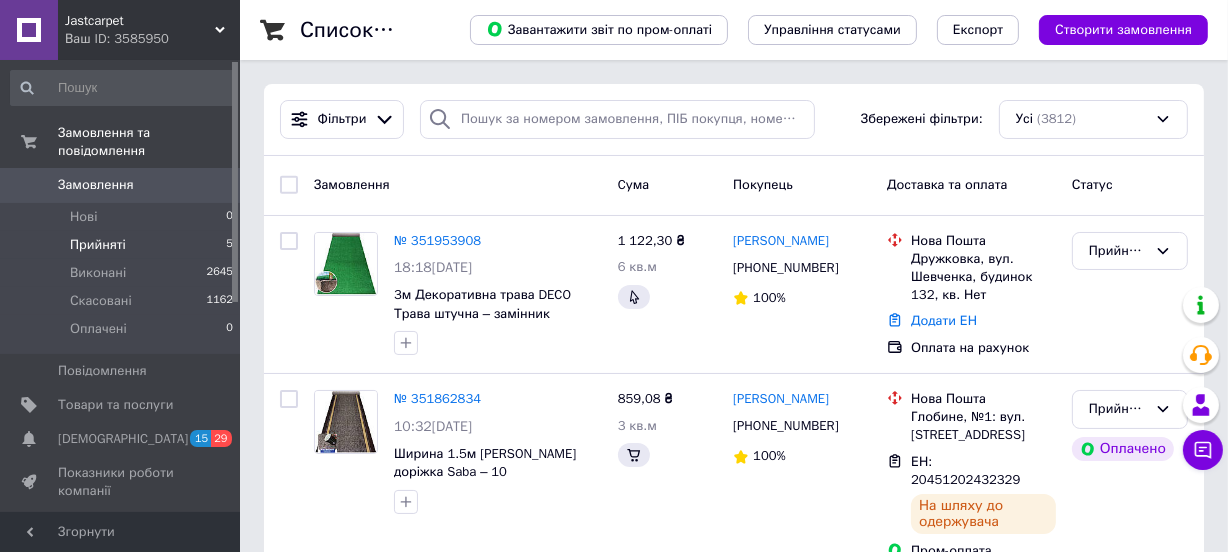 click on "Прийняті" at bounding box center [98, 245] 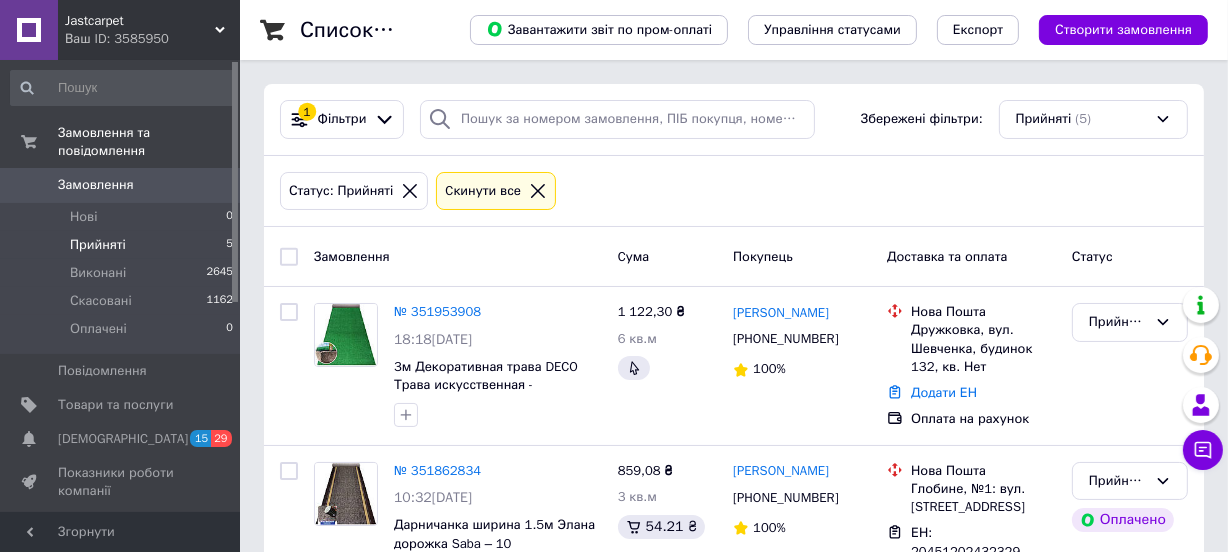 click 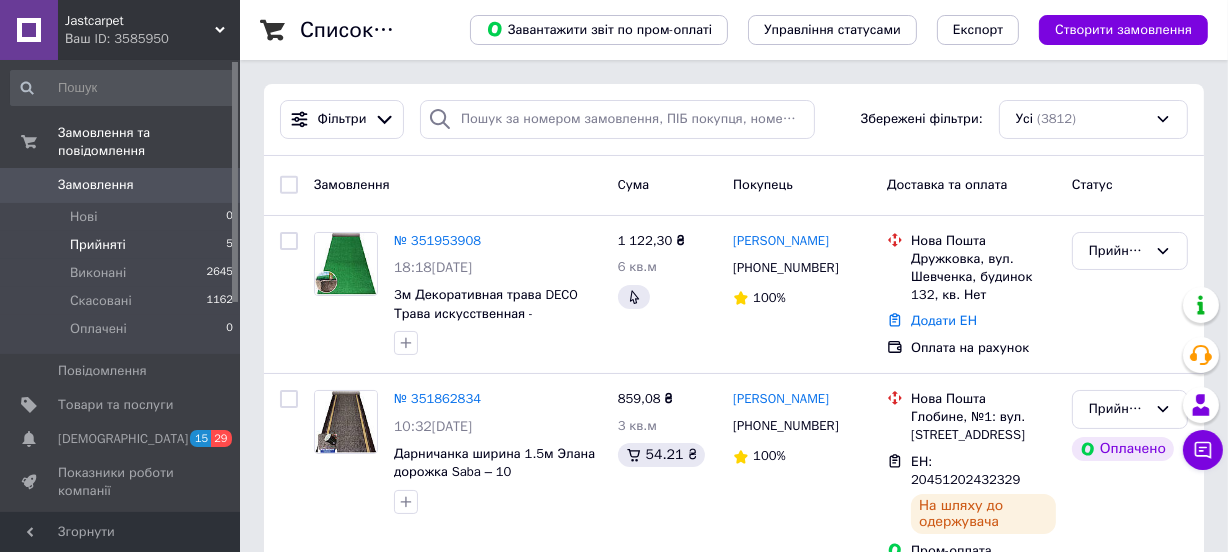 click on "Прийняті" at bounding box center (98, 245) 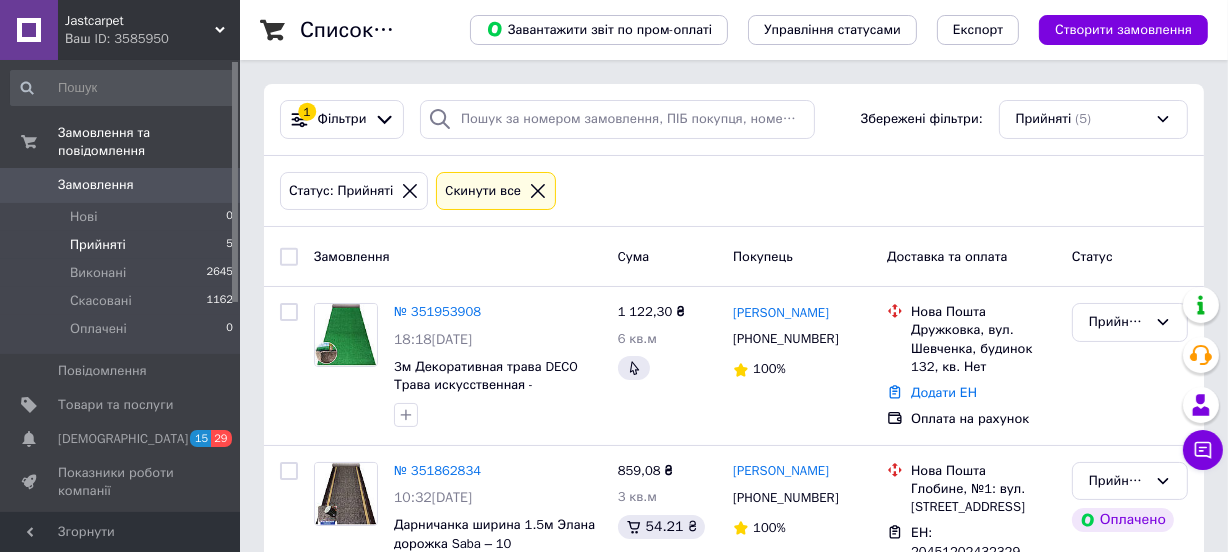 click 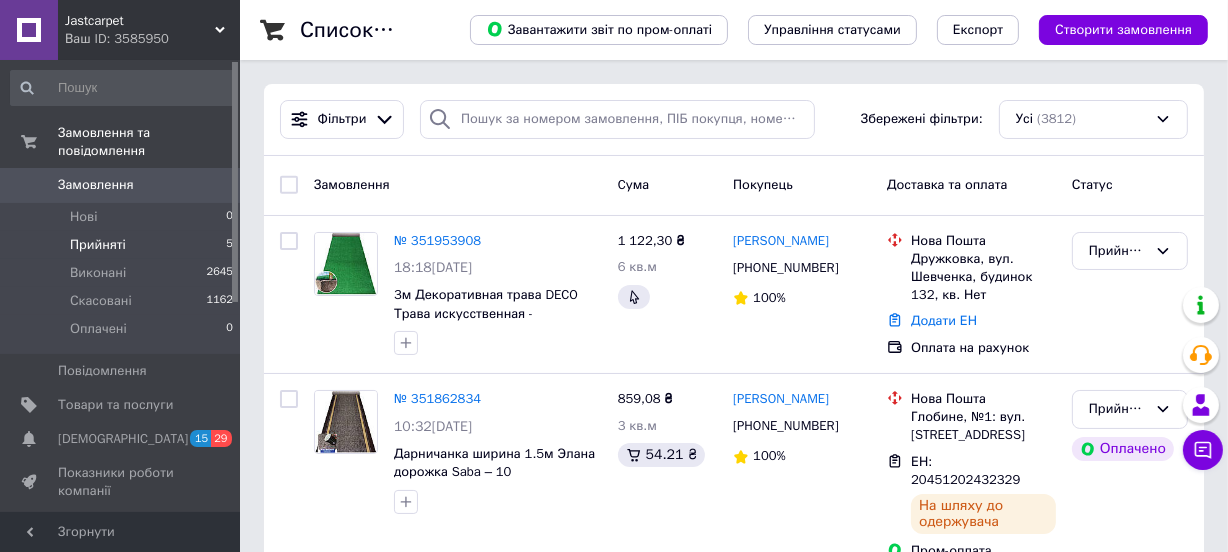 click on "Прийняті" at bounding box center [98, 245] 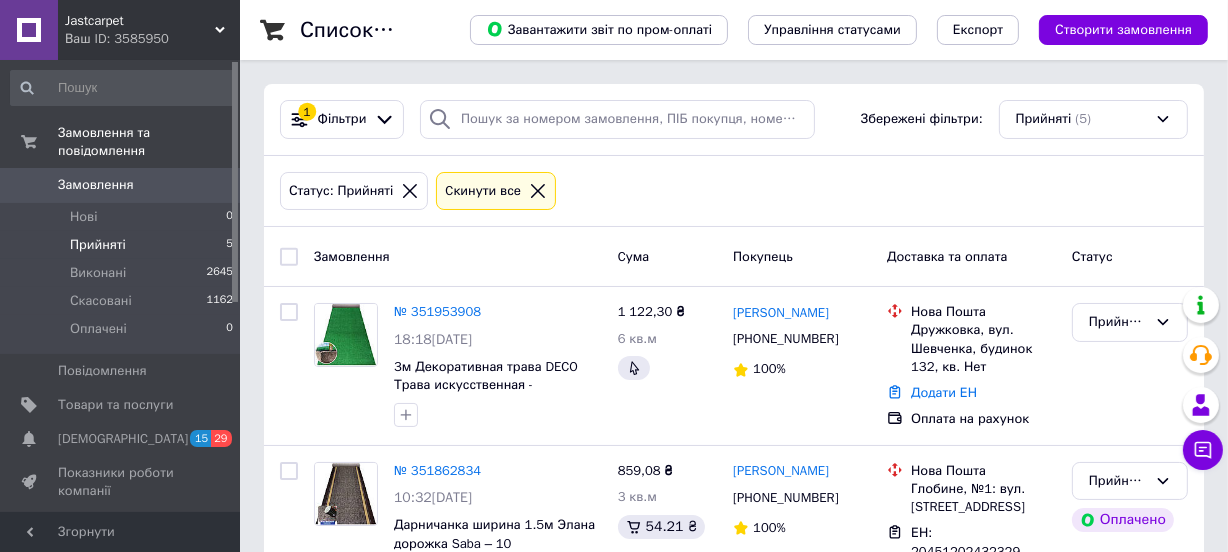 click 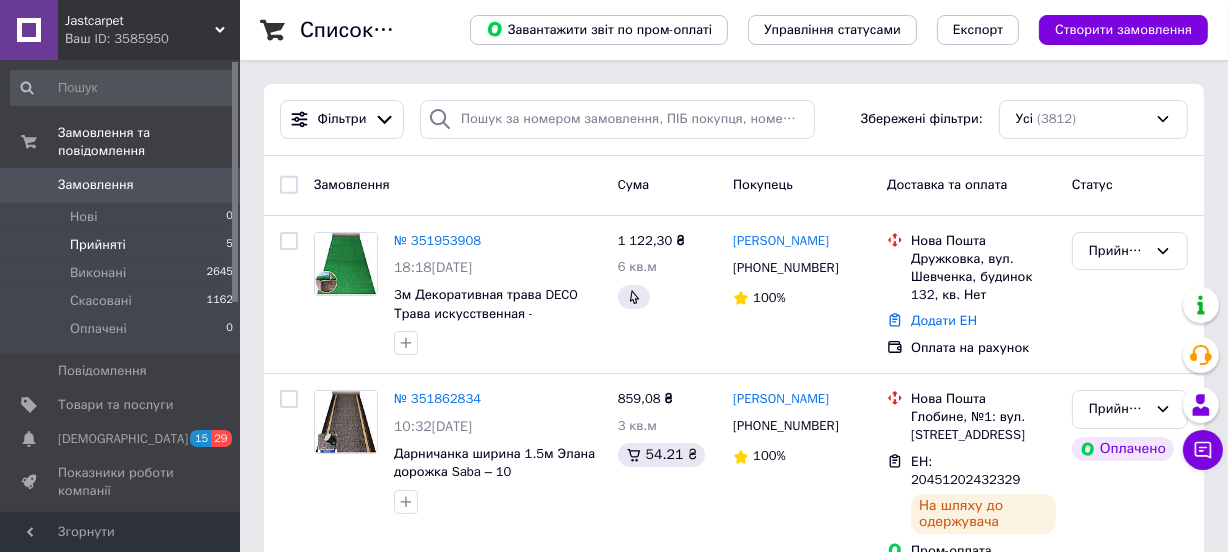 click on "Прийняті" at bounding box center [98, 245] 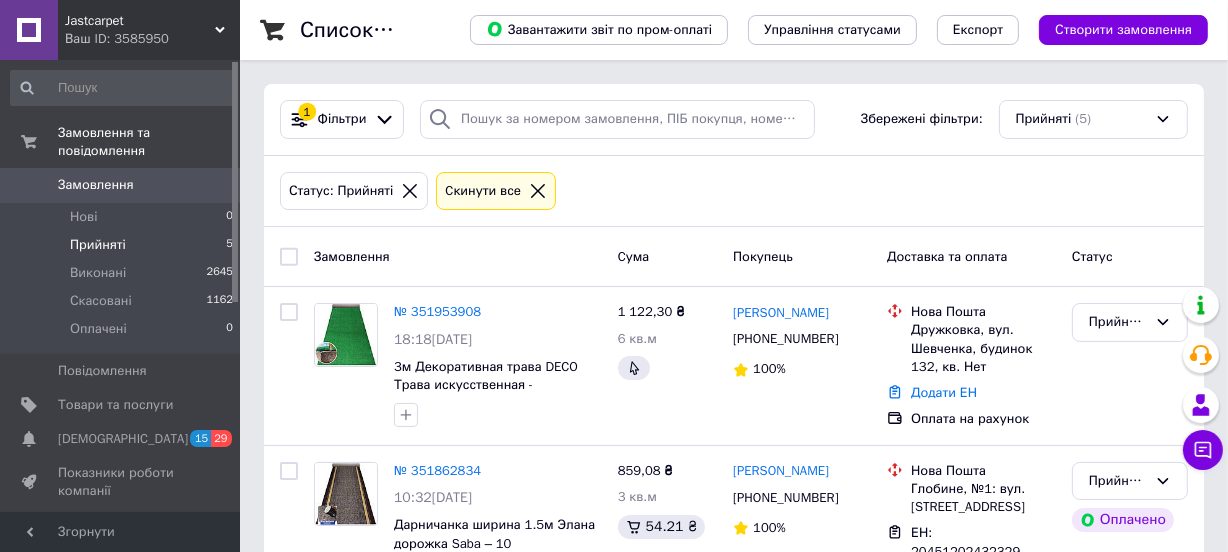 click 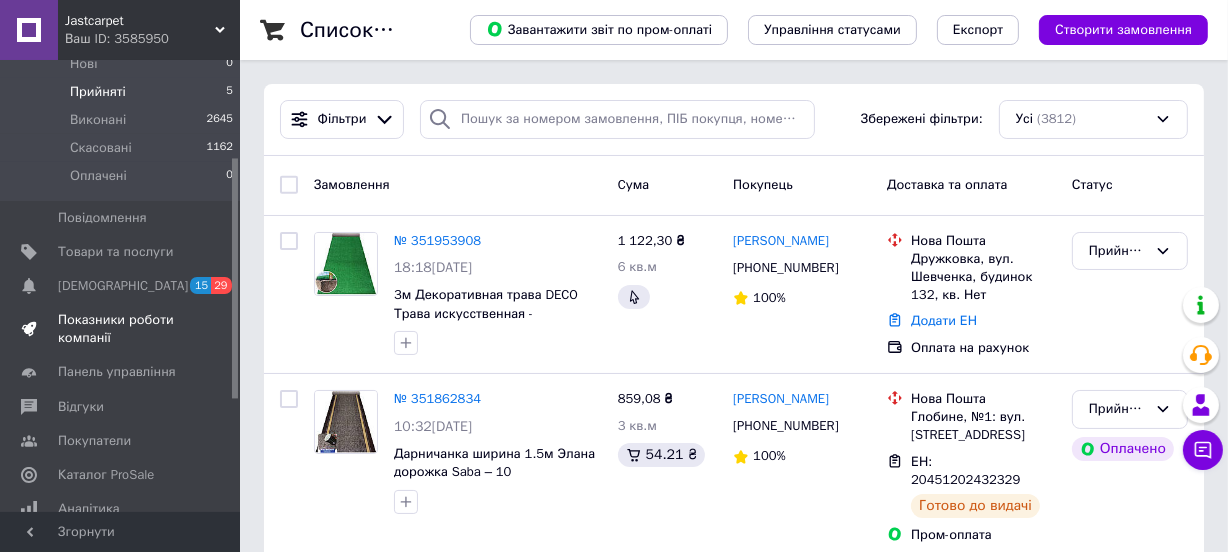 scroll, scrollTop: 181, scrollLeft: 0, axis: vertical 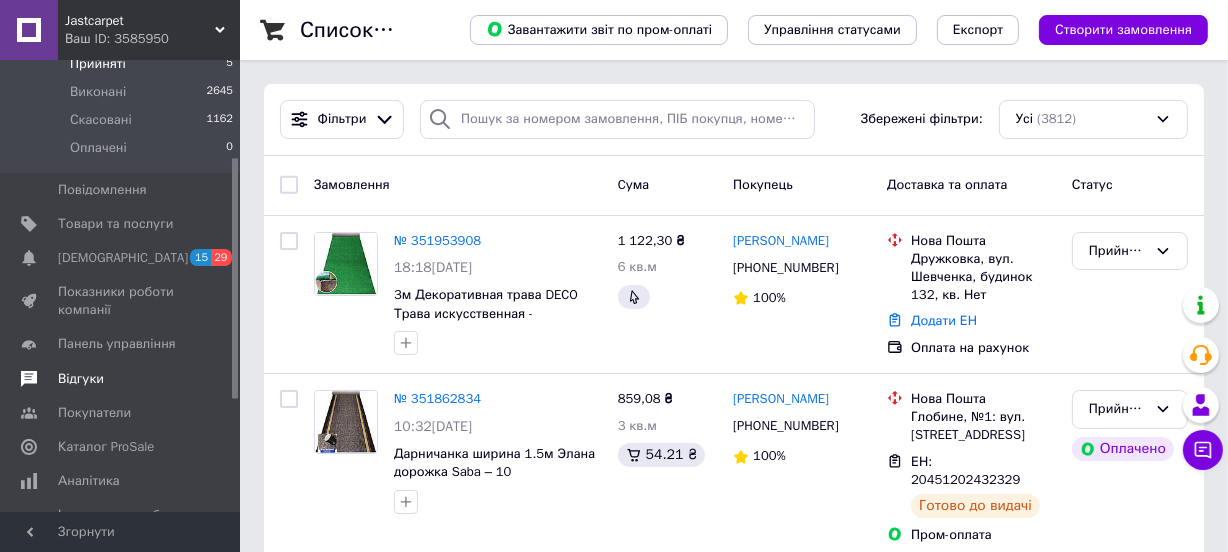 click on "Відгуки" at bounding box center [81, 379] 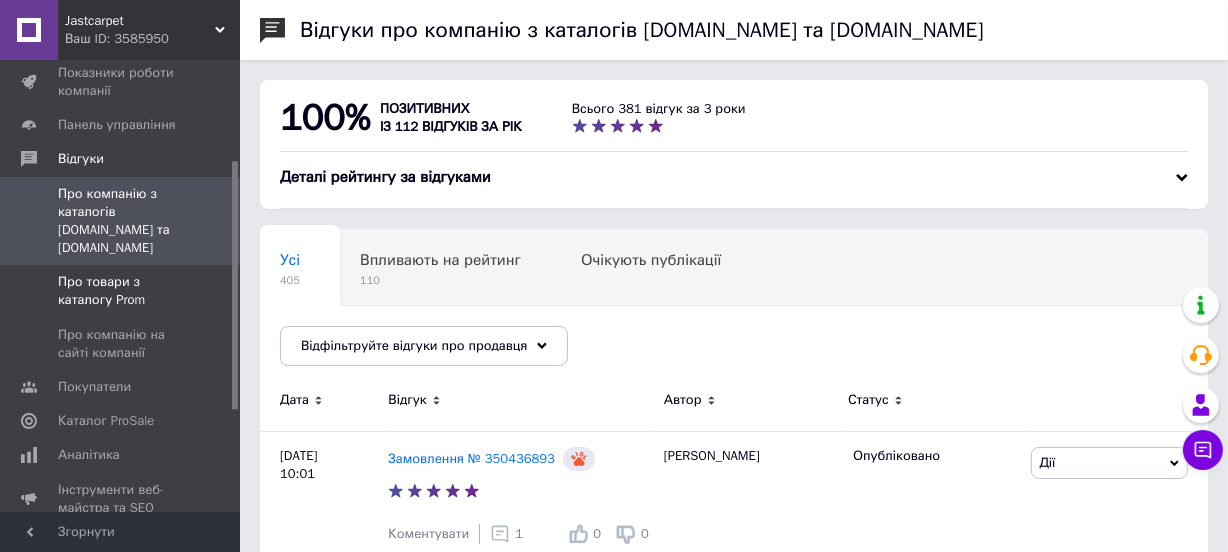 click on "Про товари з каталогу Prom" at bounding box center [121, 291] 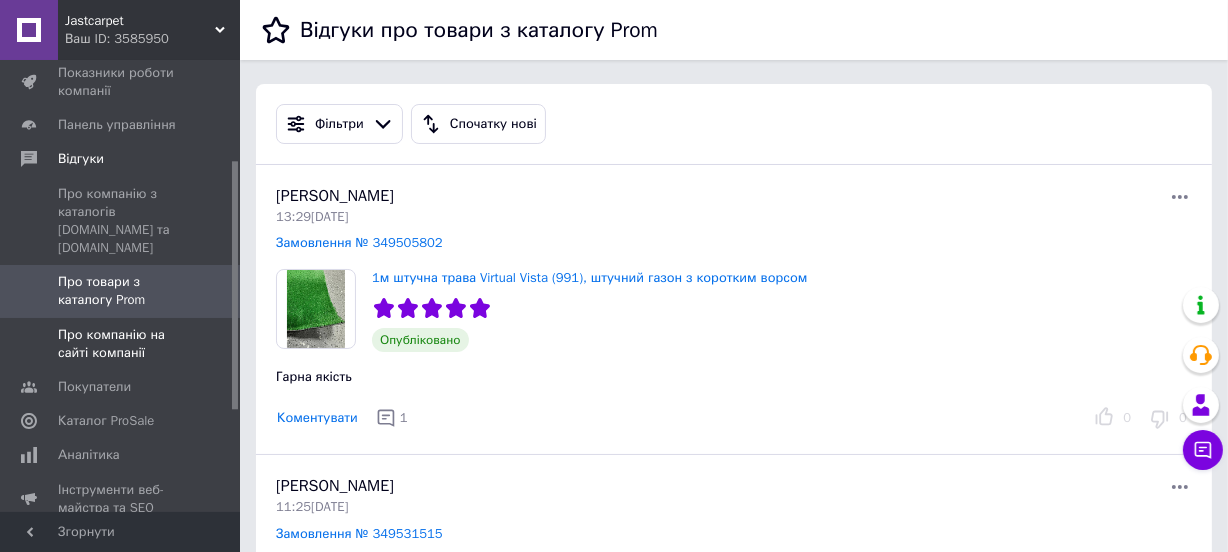 click on "Про компанію на сайті компанії" at bounding box center (121, 344) 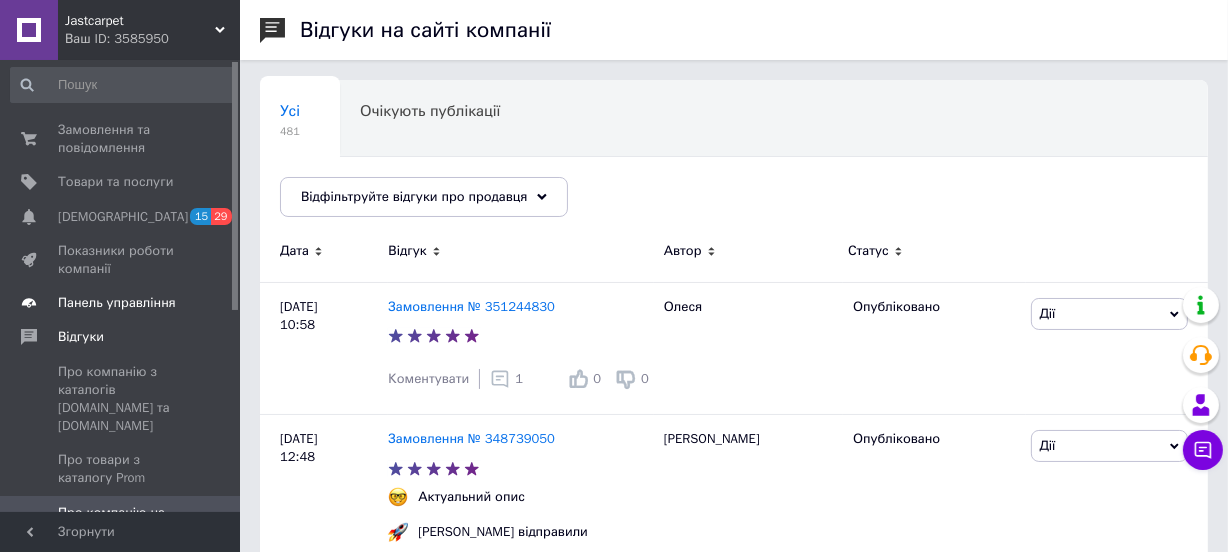 scroll, scrollTop: 0, scrollLeft: 0, axis: both 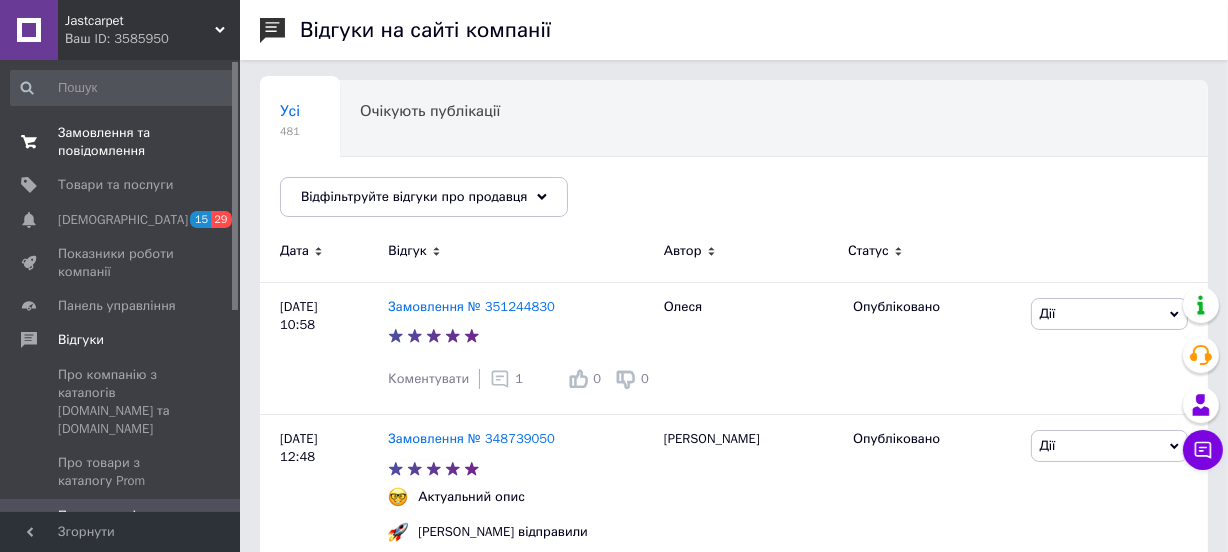 click on "Замовлення та повідомлення" at bounding box center [121, 142] 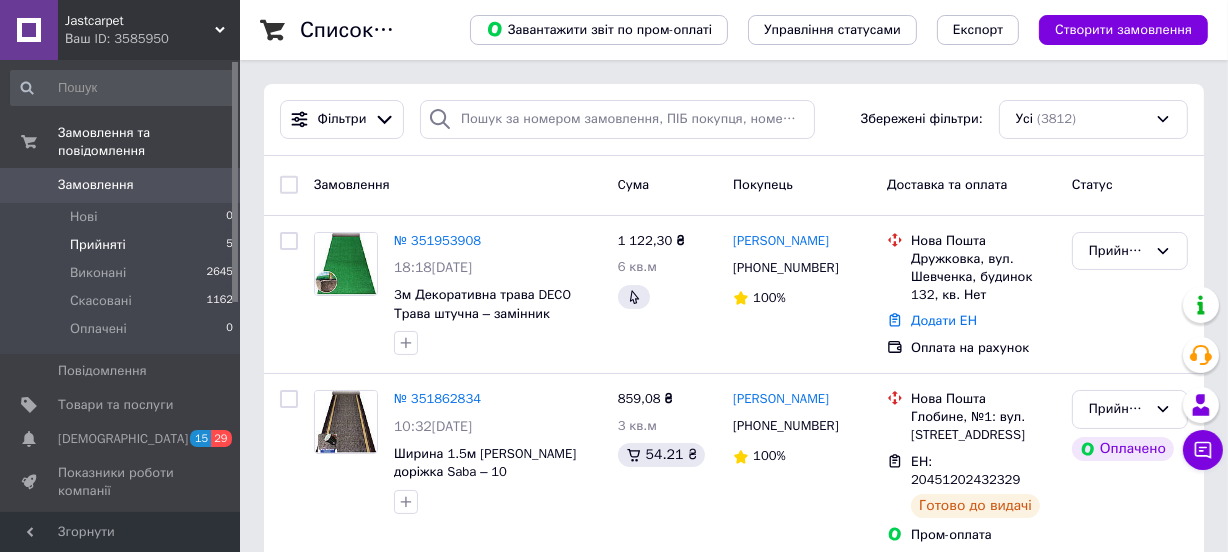 click on "Прийняті" at bounding box center [98, 245] 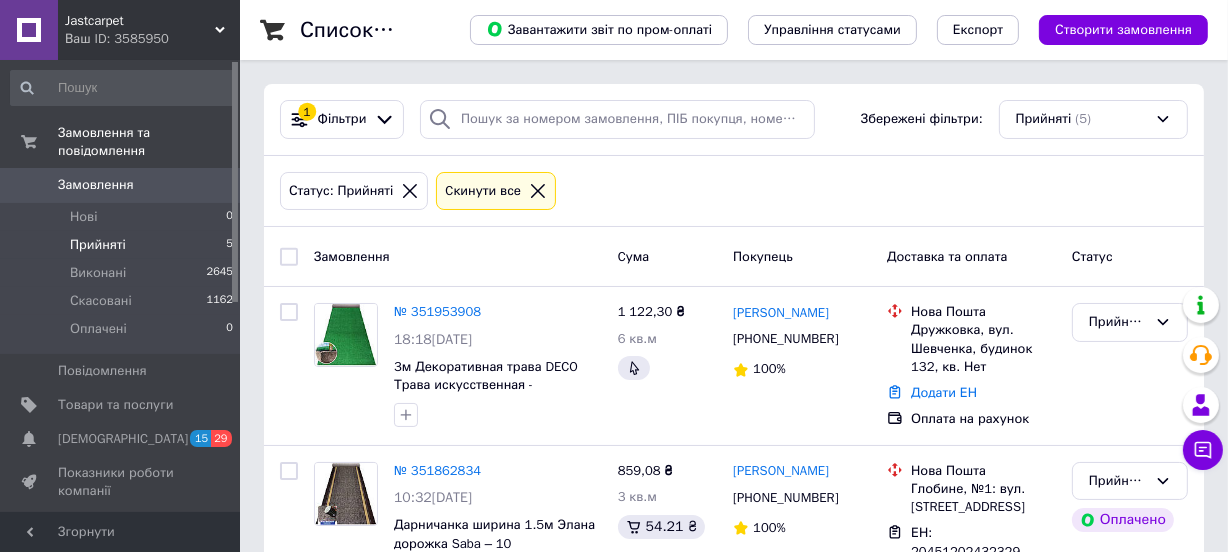 scroll, scrollTop: 0, scrollLeft: 0, axis: both 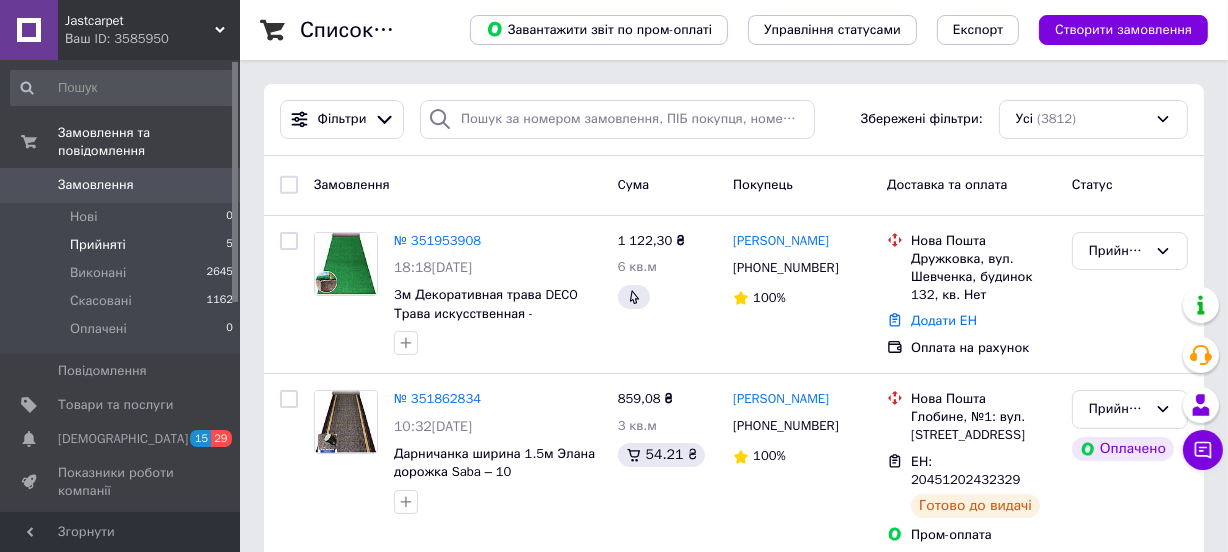 click on "Прийняті" at bounding box center (98, 245) 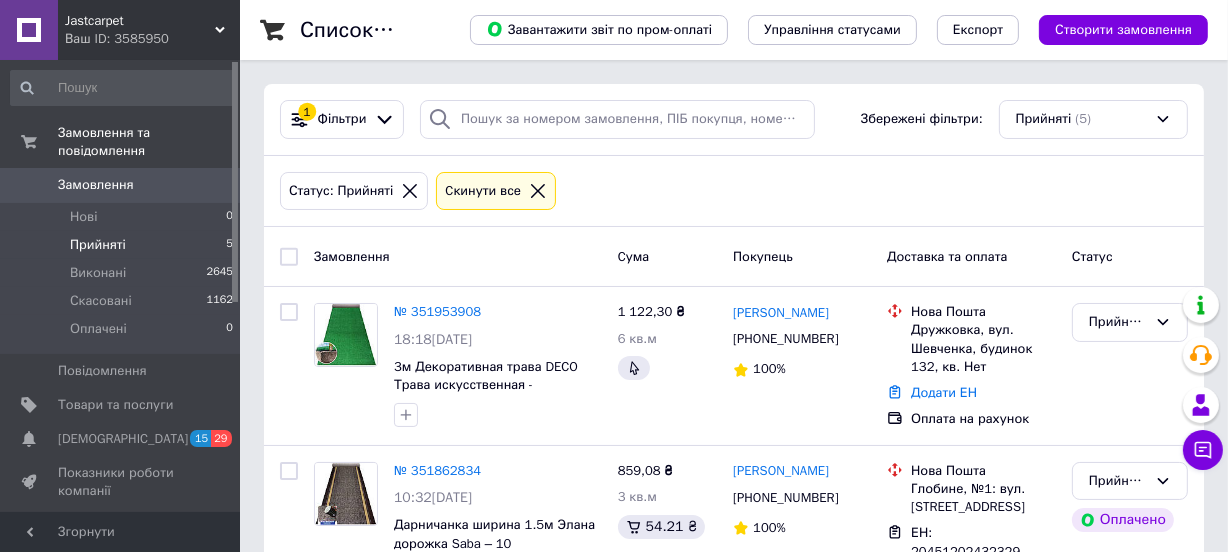 click 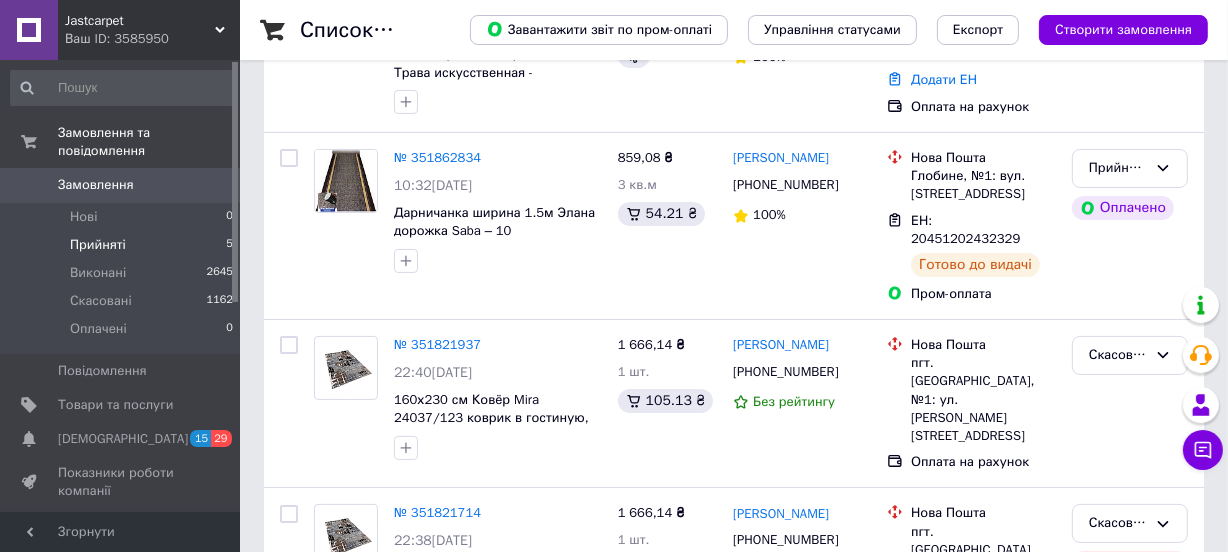 scroll, scrollTop: 272, scrollLeft: 0, axis: vertical 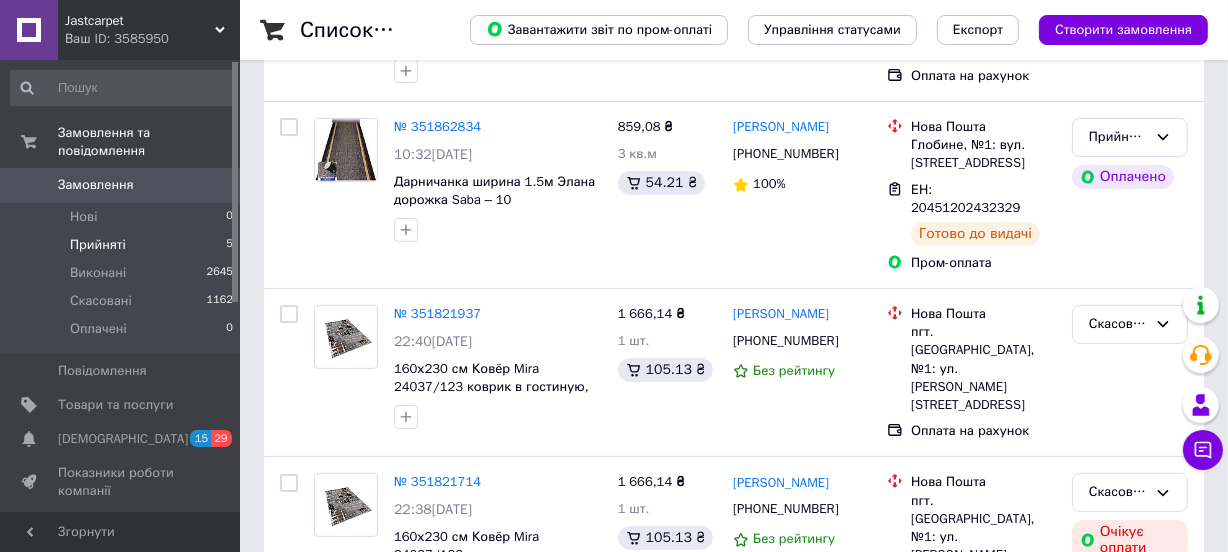 click on "Прийняті" at bounding box center [98, 245] 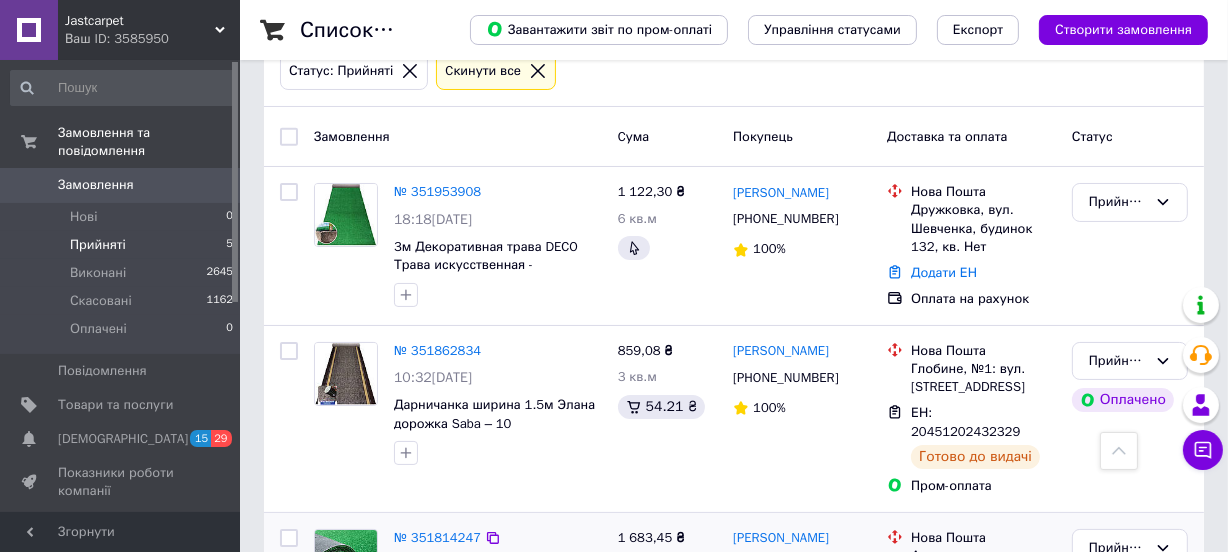 scroll, scrollTop: 118, scrollLeft: 0, axis: vertical 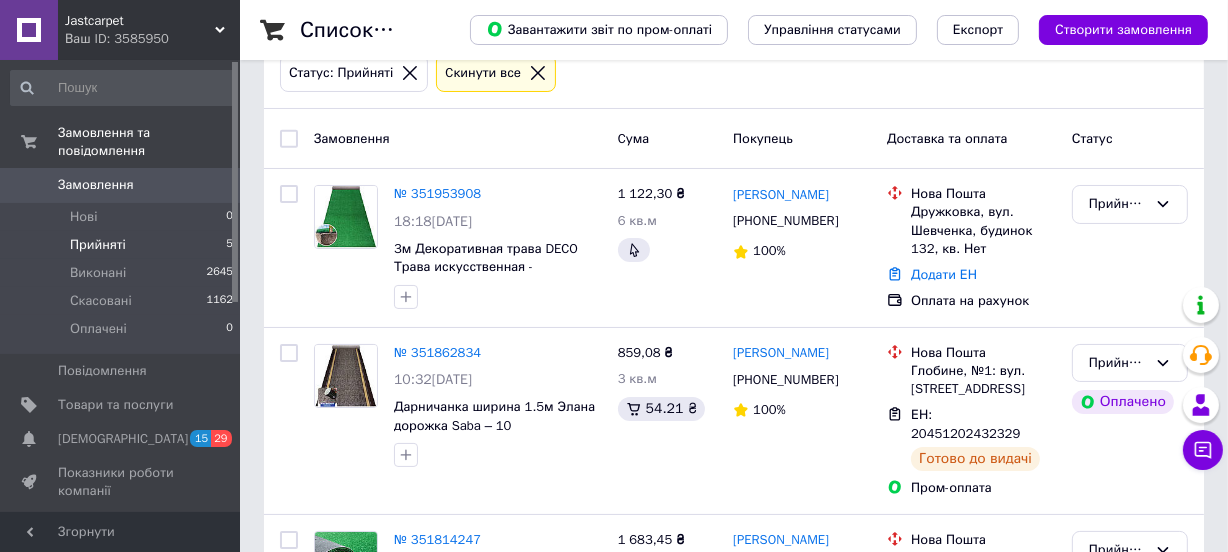 click 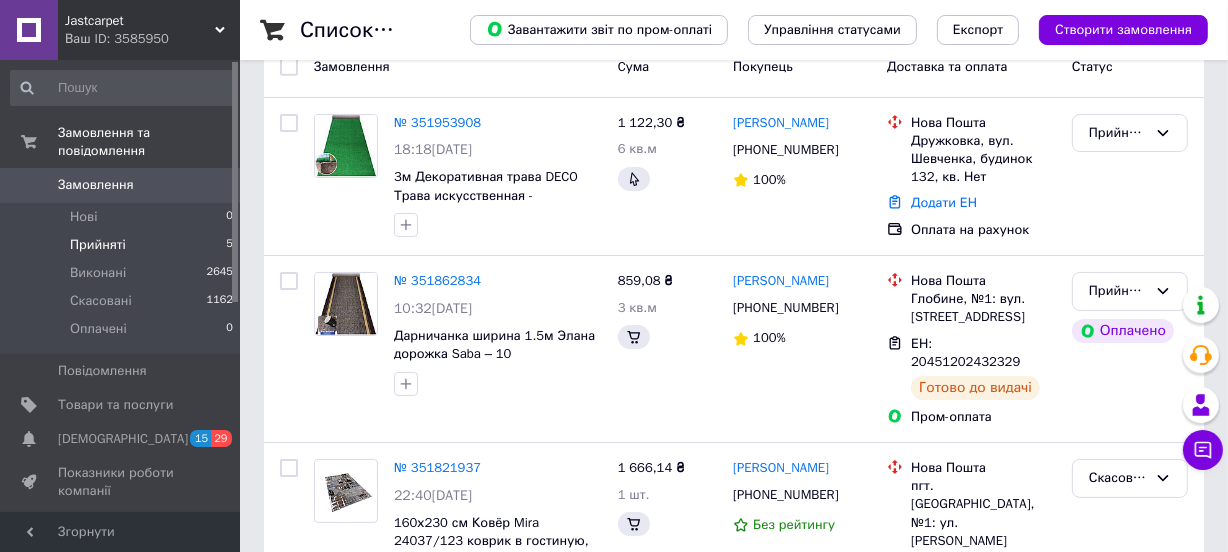 scroll, scrollTop: 0, scrollLeft: 0, axis: both 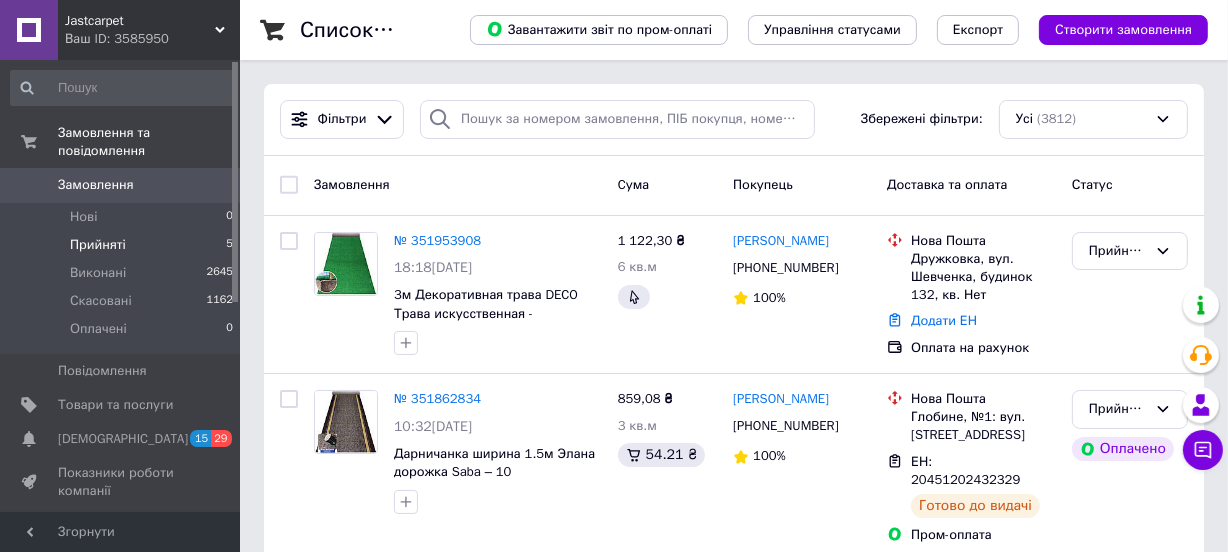 click on "Прийняті" at bounding box center [98, 245] 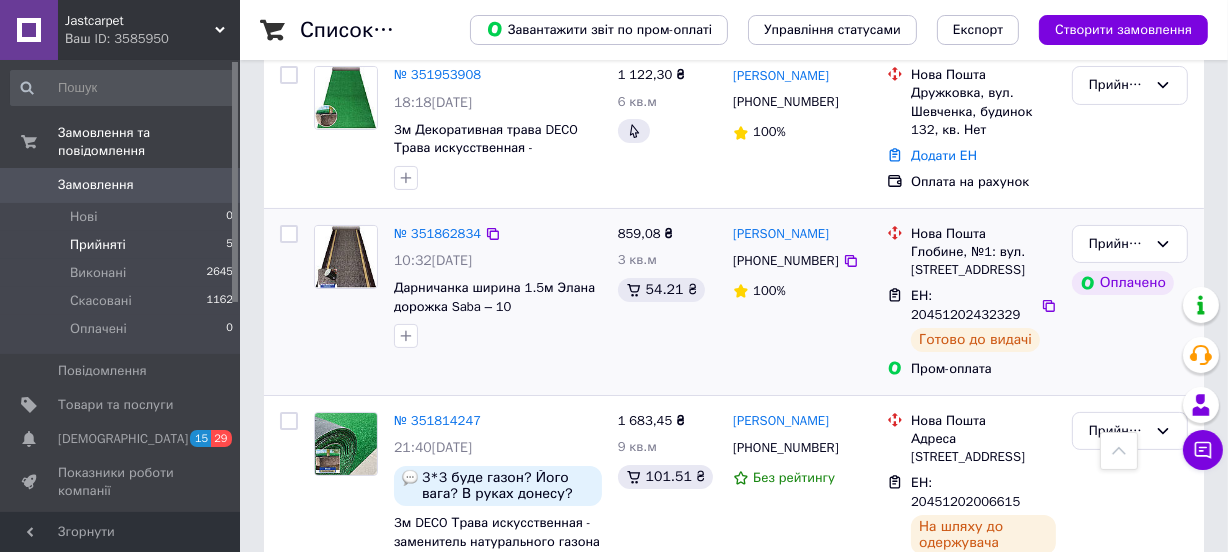 scroll, scrollTop: 209, scrollLeft: 0, axis: vertical 